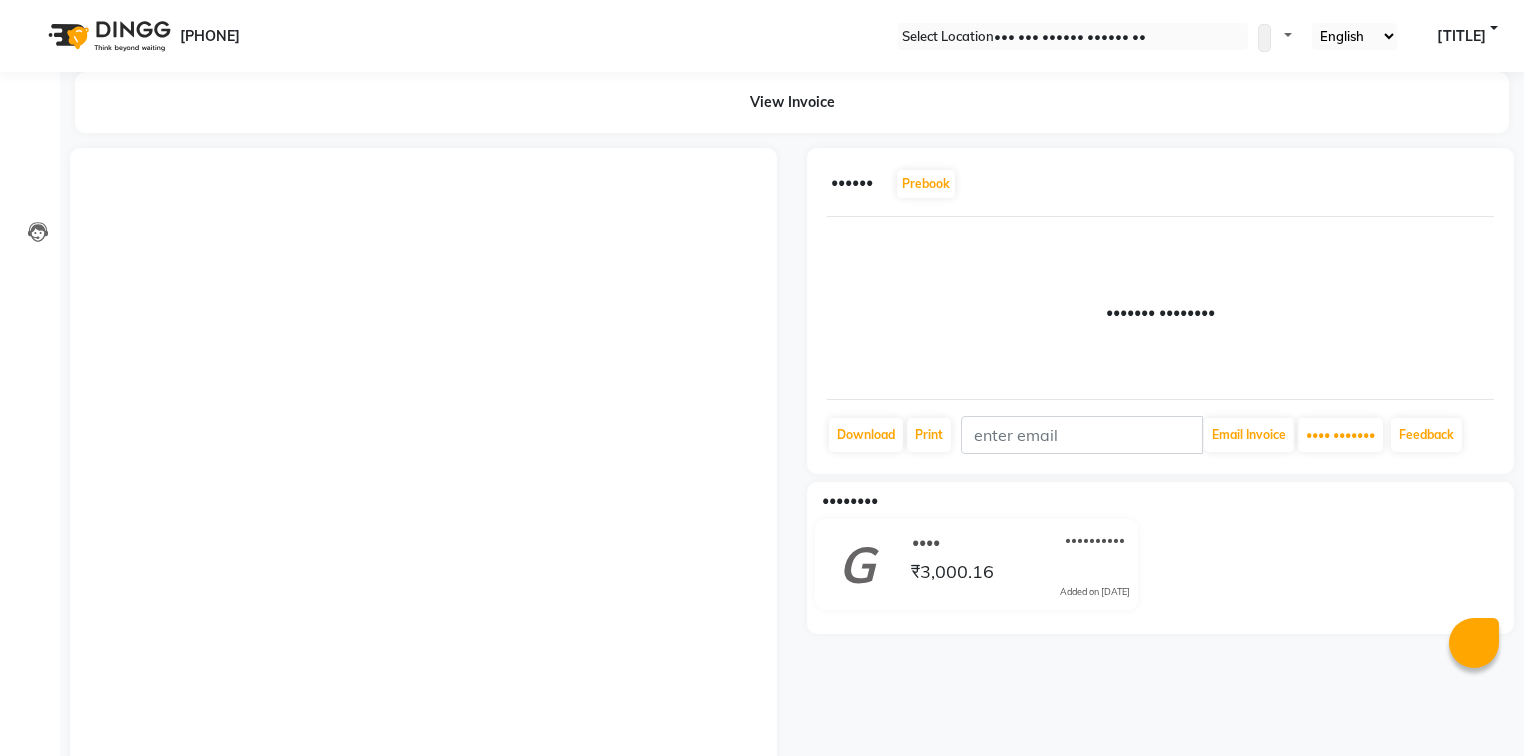 scroll, scrollTop: 0, scrollLeft: 0, axis: both 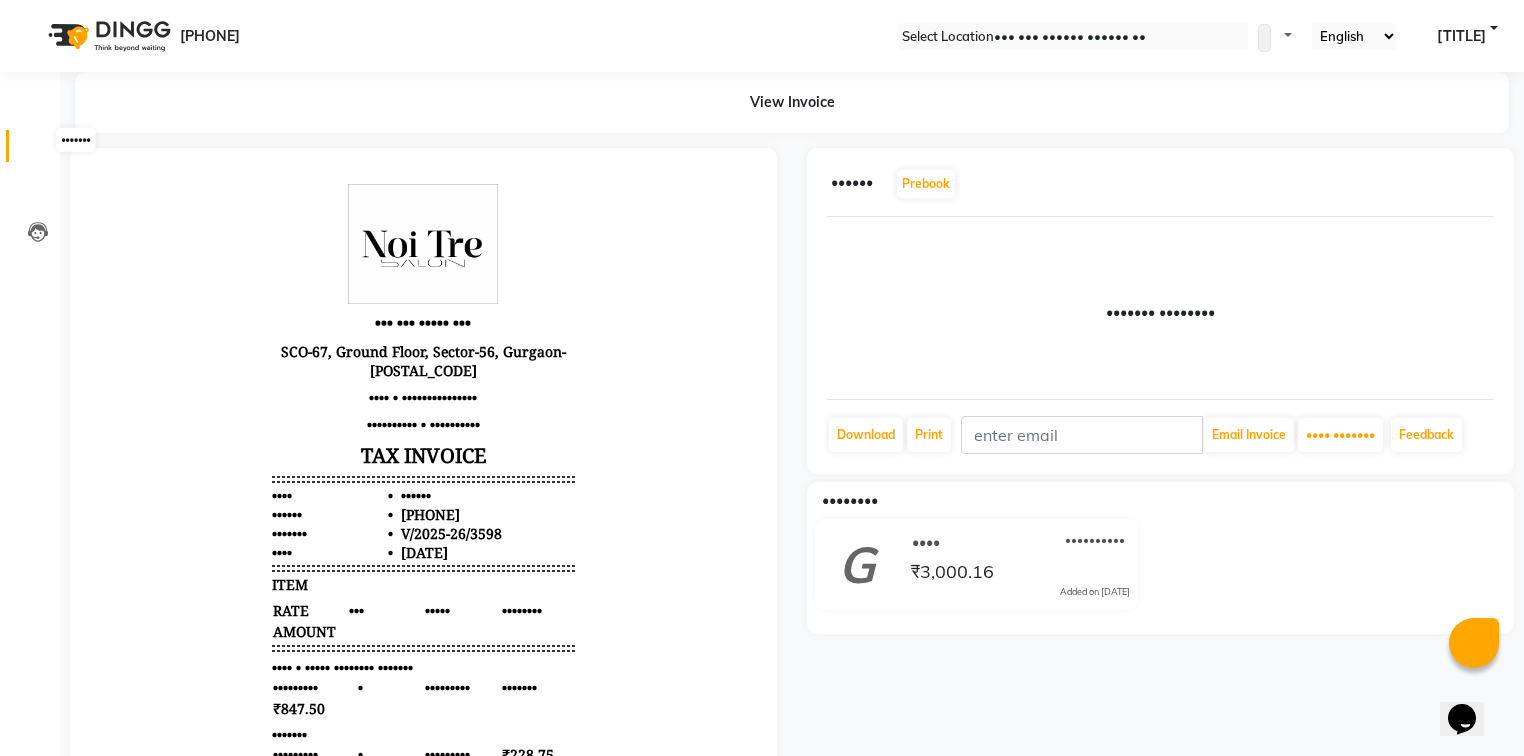 click at bounding box center (37, 151) 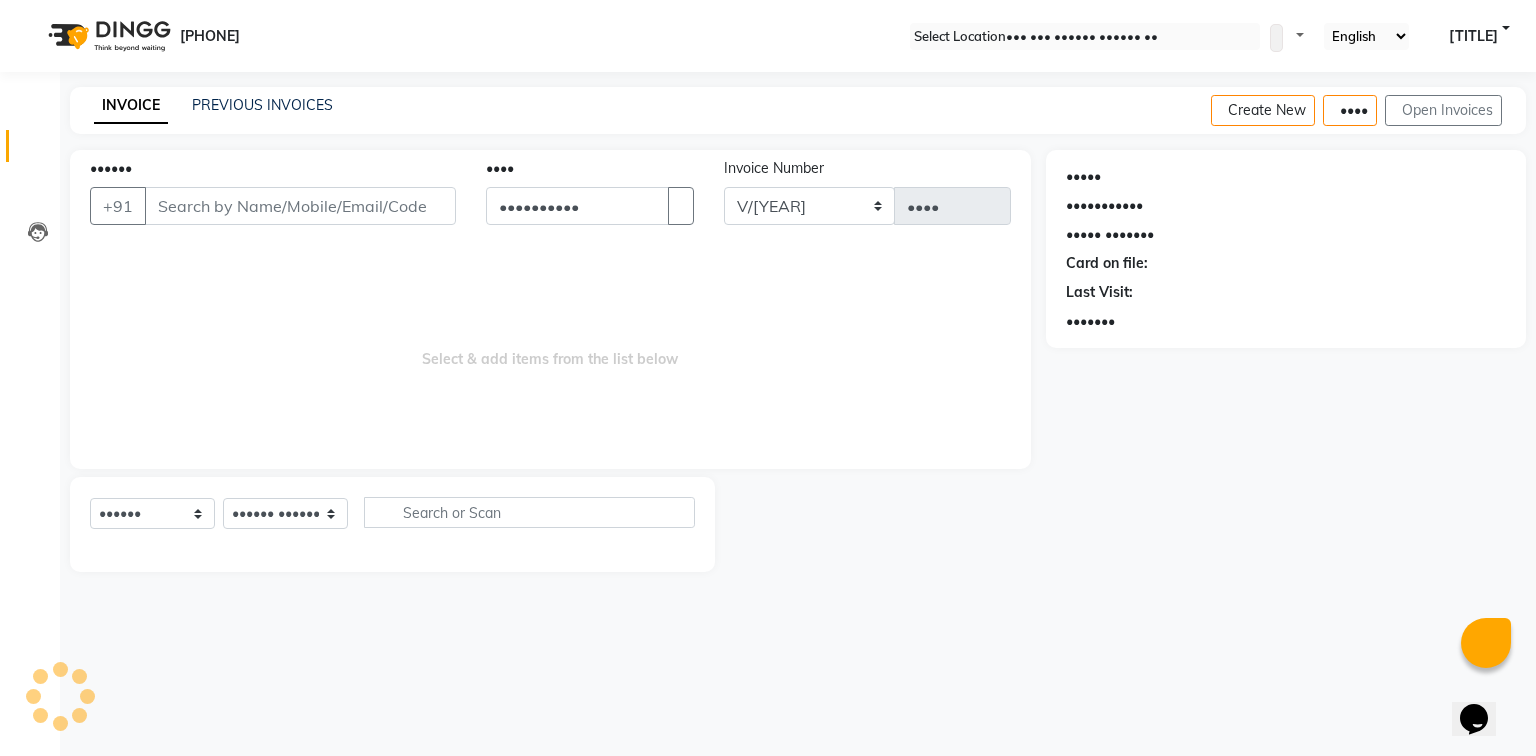 click on "••••••" at bounding box center [300, 206] 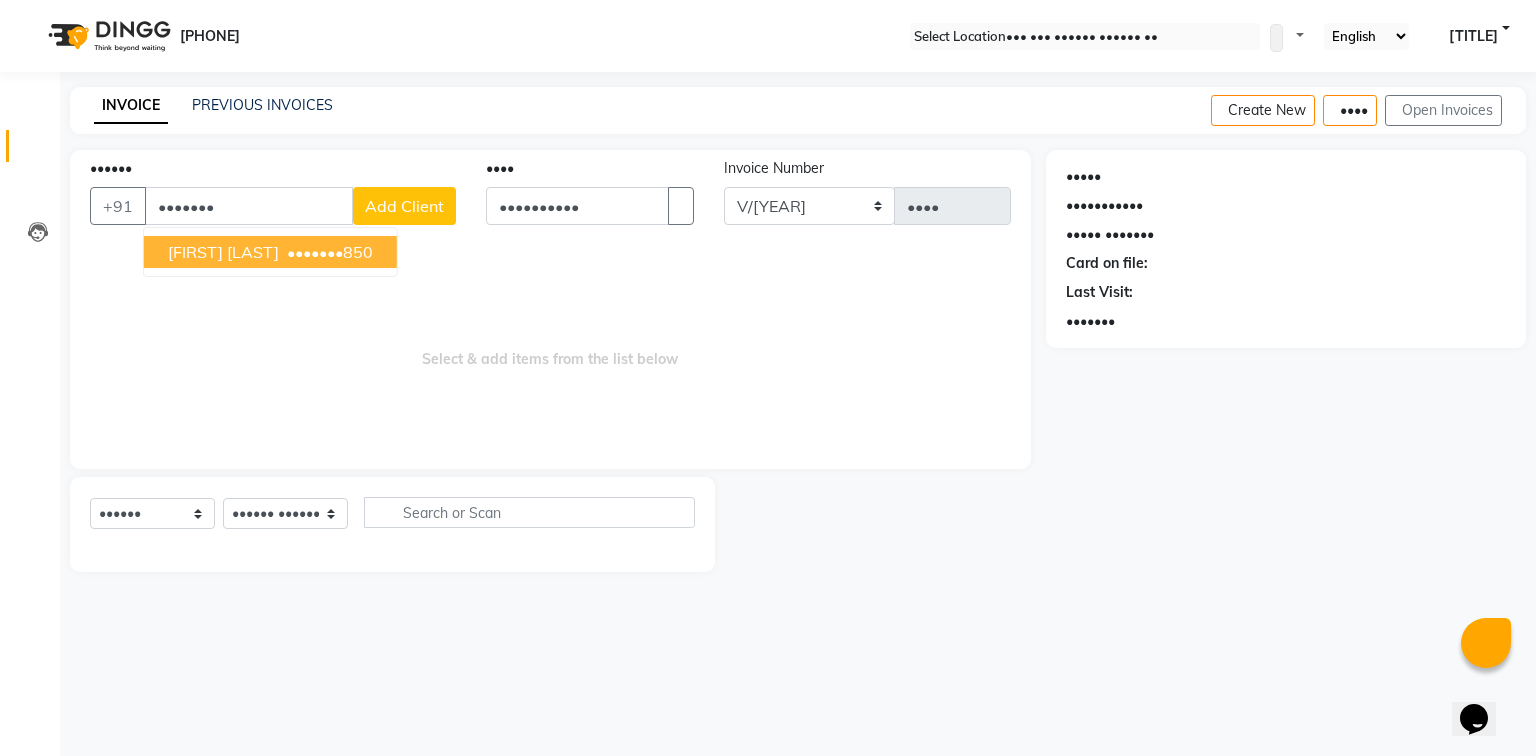 click on "•••••••" at bounding box center [315, 252] 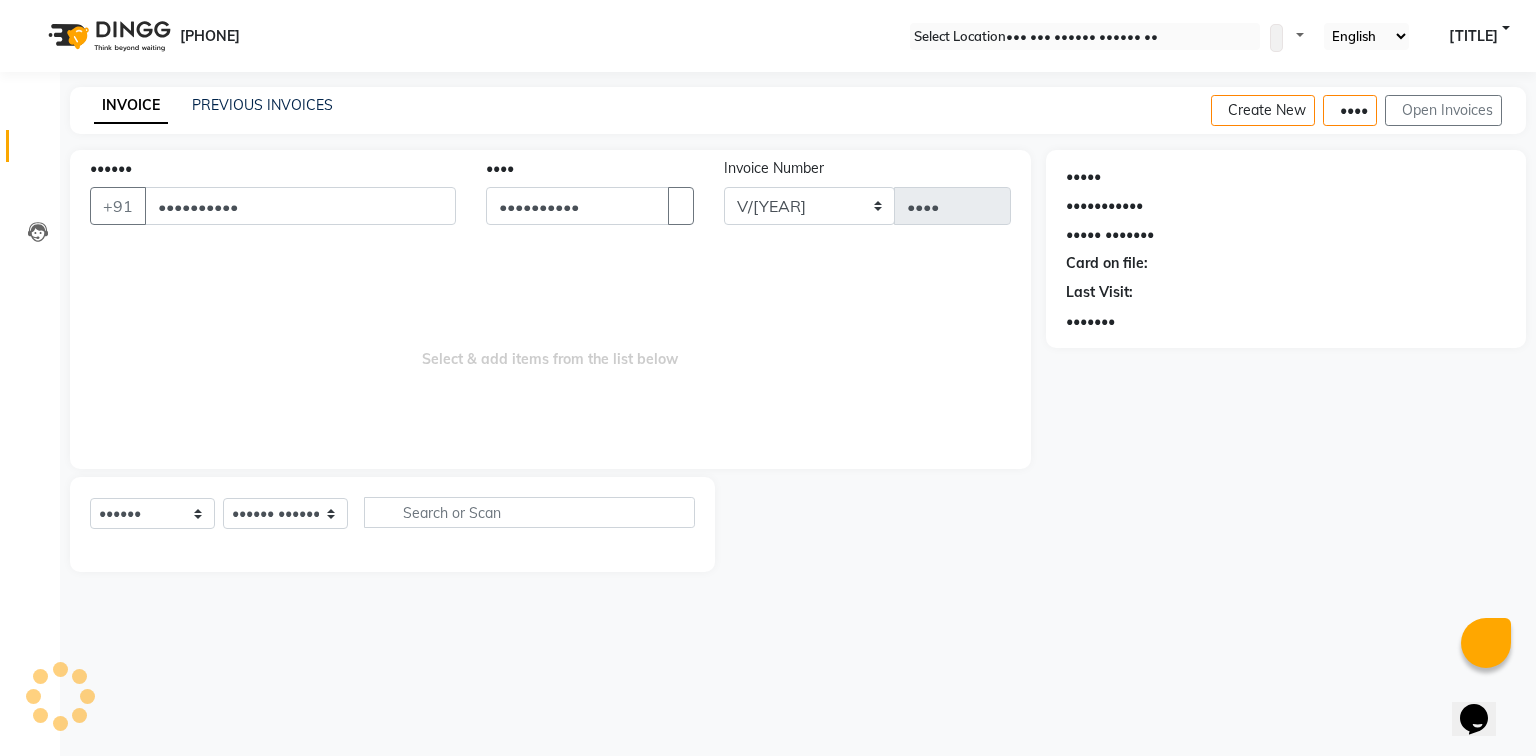 type on "••••••••••" 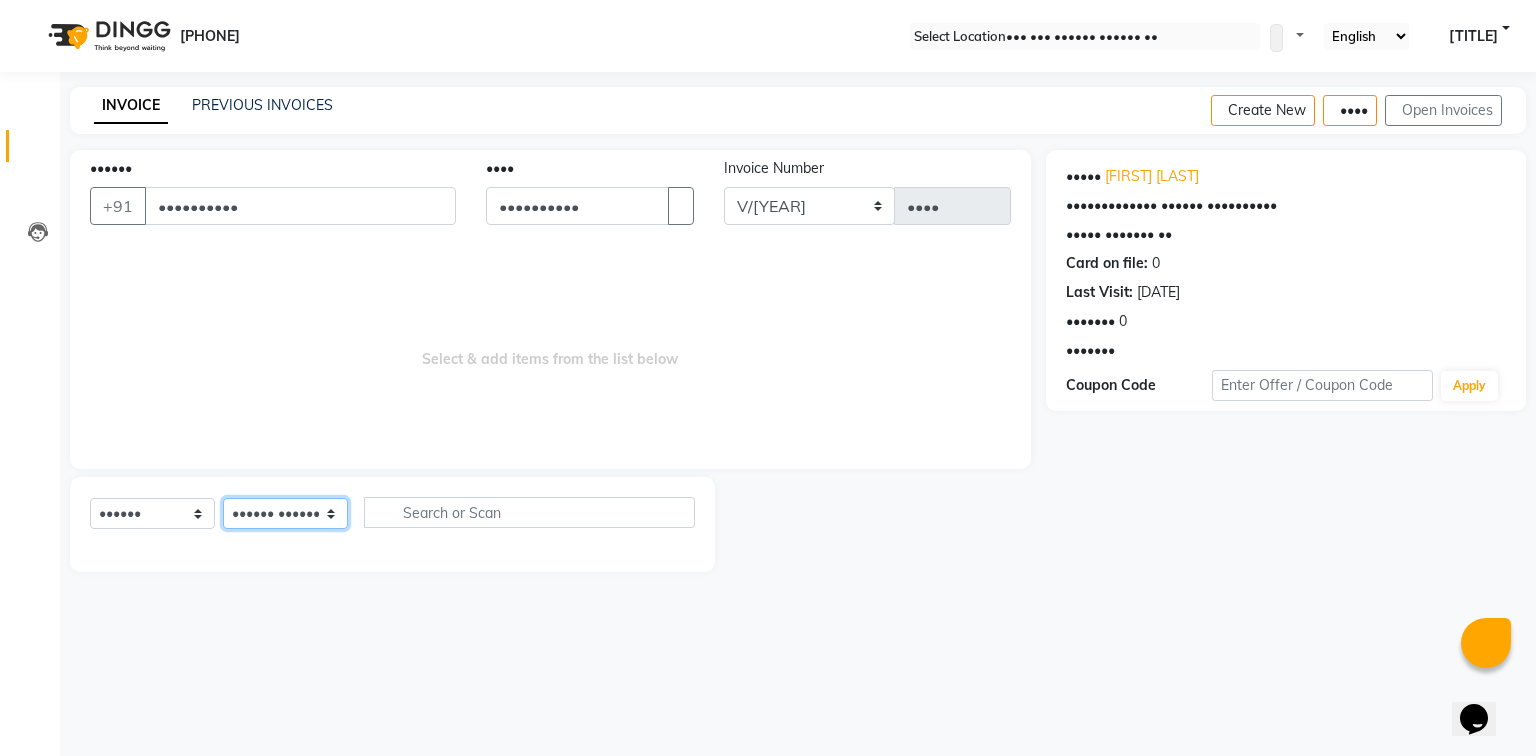 drag, startPoint x: 330, startPoint y: 513, endPoint x: 336, endPoint y: 503, distance: 11.661903 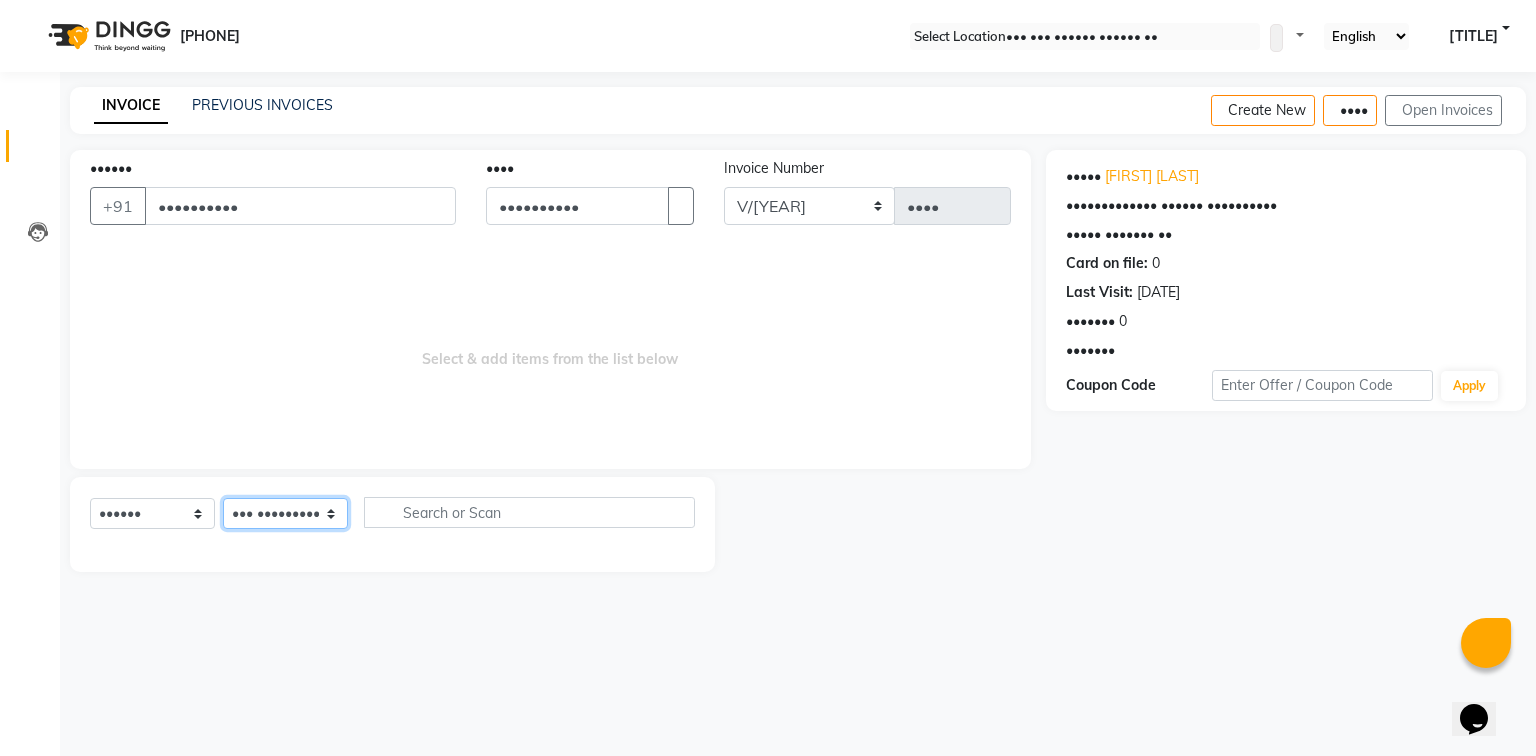 click on "•••••• ••••••• ••••••••• ••••• •••••••• ••••• ••••• •••• •••••• ••••• •••• •••• ••• ••••••• •••••••••• ••••• •••• ••••• ••••• •••••• •••••• •••• •••••• •••••• ••• ••••• •••• ••••••  ••••• ••••• ••••••• •••••••• •••• •••••• ••••• ••••••• ••••••• •••• •••••• ••• ••••••• ••••• ••• ••••• ••••• ••••• ••••• ••••••• ••••• •••••• ••••••  •••• ••• ••••• •• ••••• •••••• ••••••••• •••••• ••• •••••••••• ••••  ••••••  ••••• ••••• ••••• ••••• ••••• ••••• ••••••••• •••• ••••• •••••• •••••• ••••••• ••••••• •••••• ••••• ••••• •••••• ••• ••••• ••••• •••••• ••••••• ••••••• •••••••• ••••••••  •••••• •••••••• •••••• ••••••••• ••••" at bounding box center [285, 513] 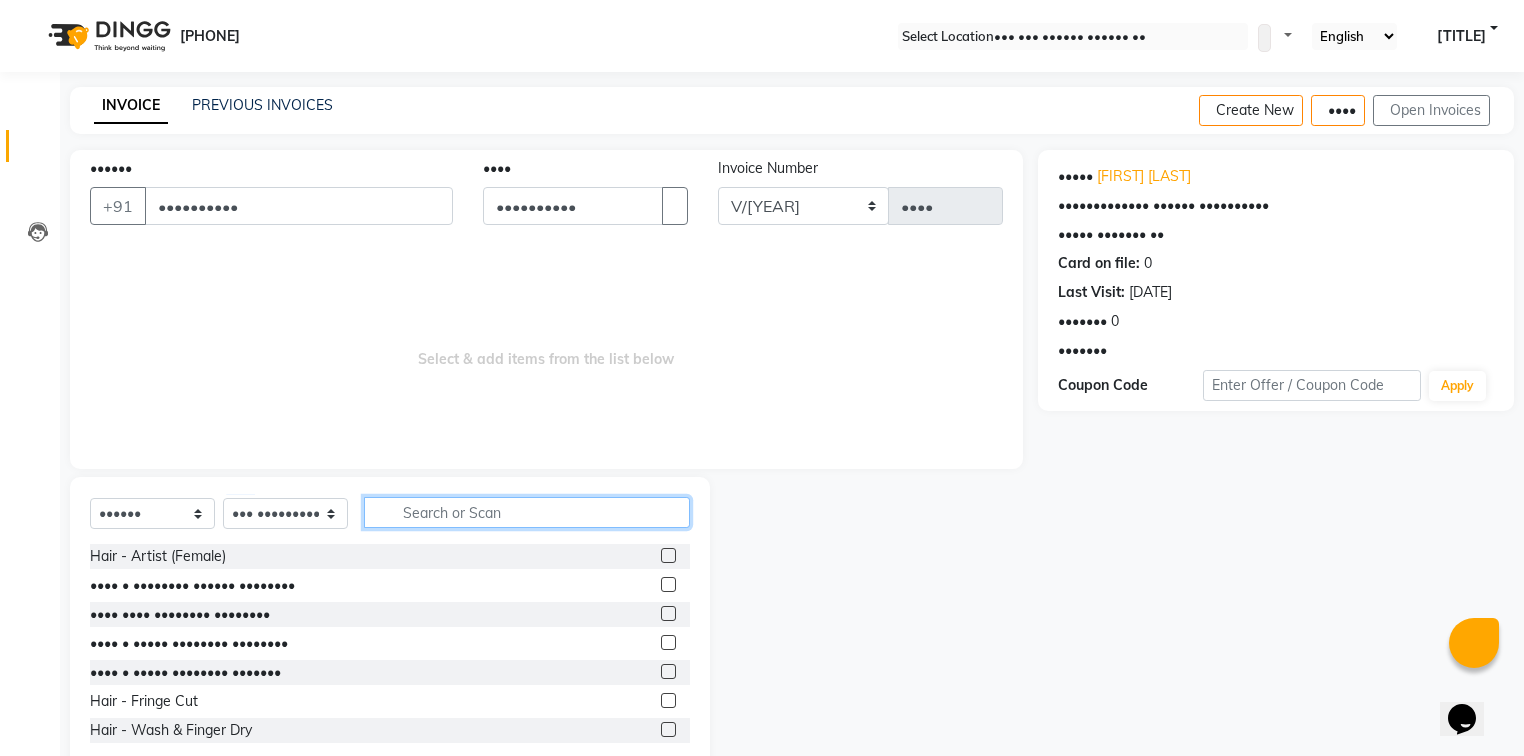 click at bounding box center [527, 512] 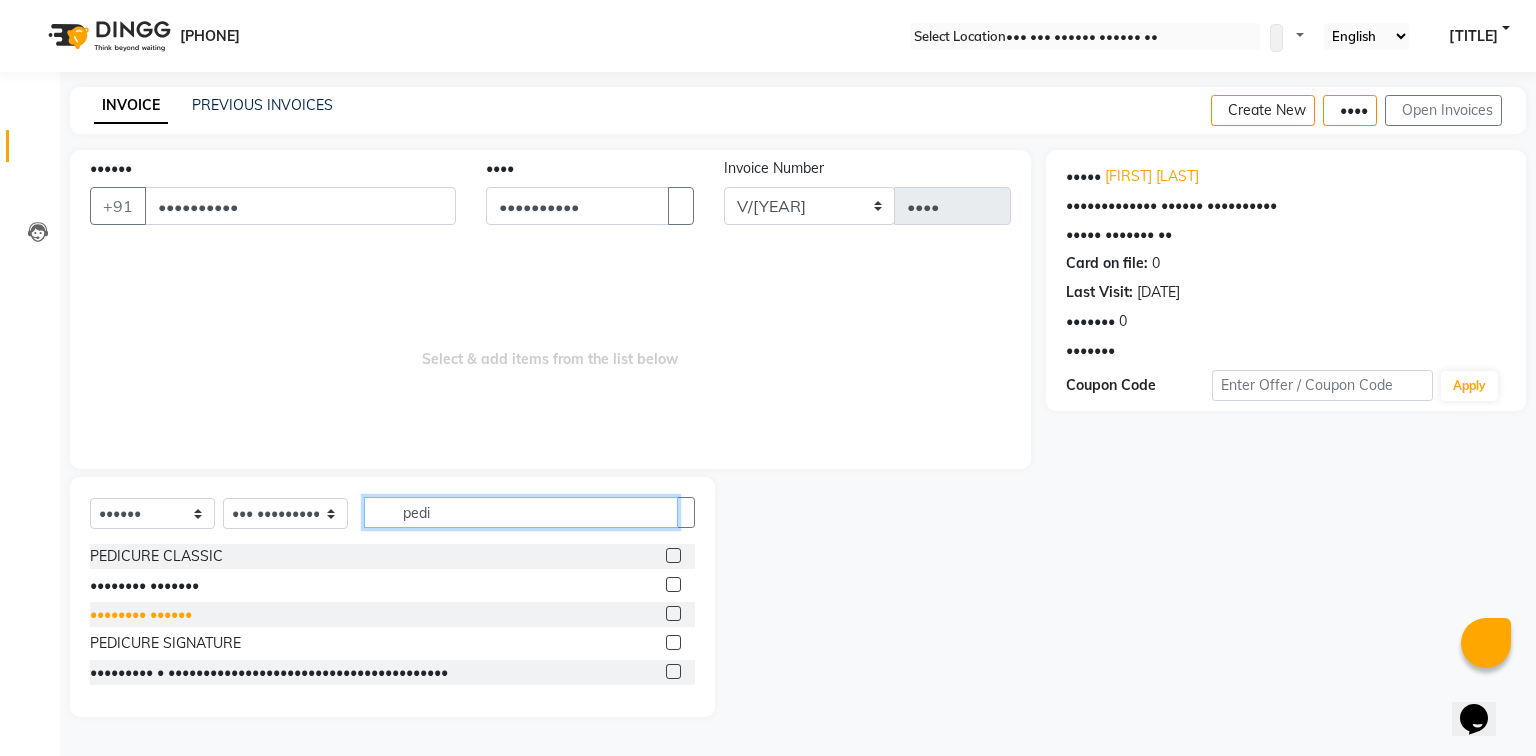 type on "pedi" 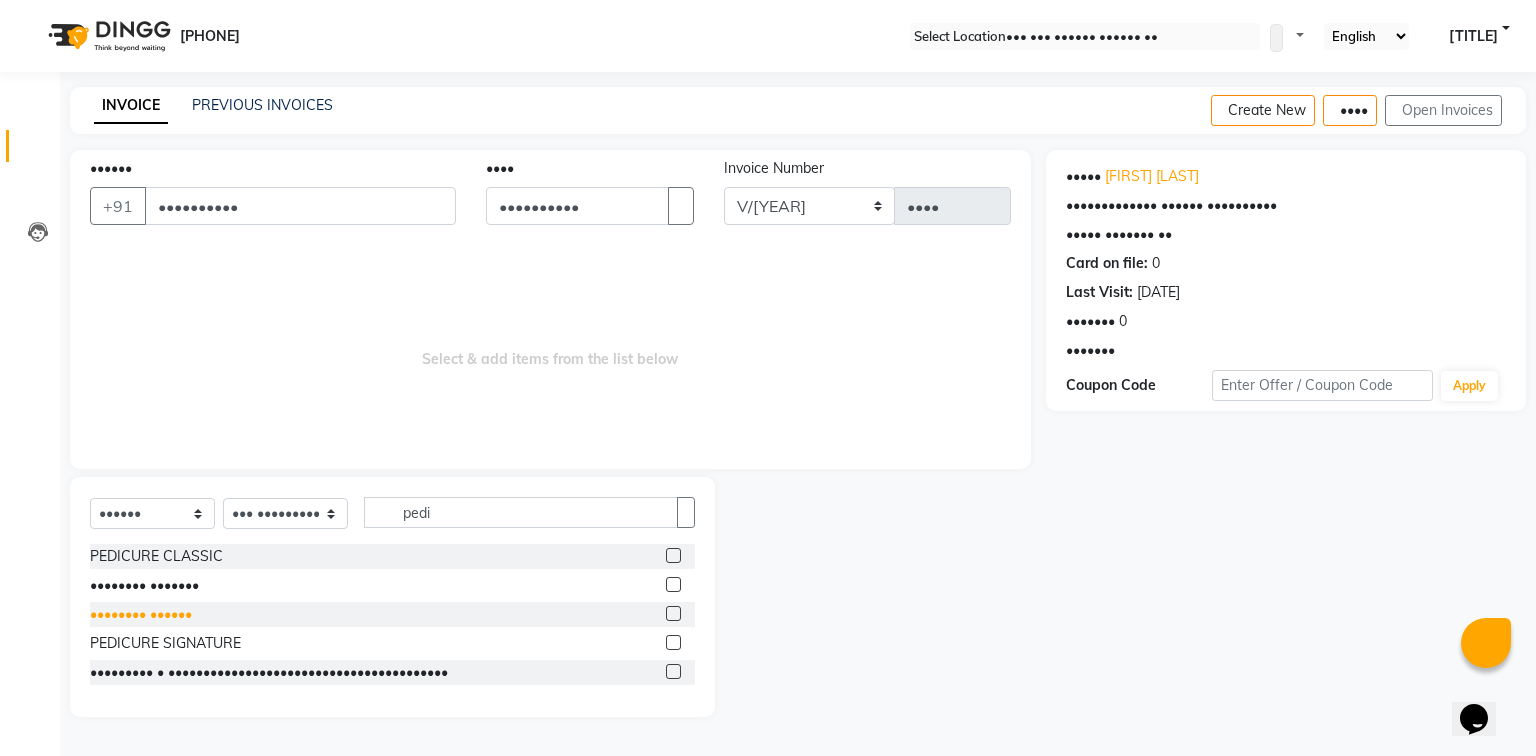 click on "•••••••• ••••••" at bounding box center [156, 556] 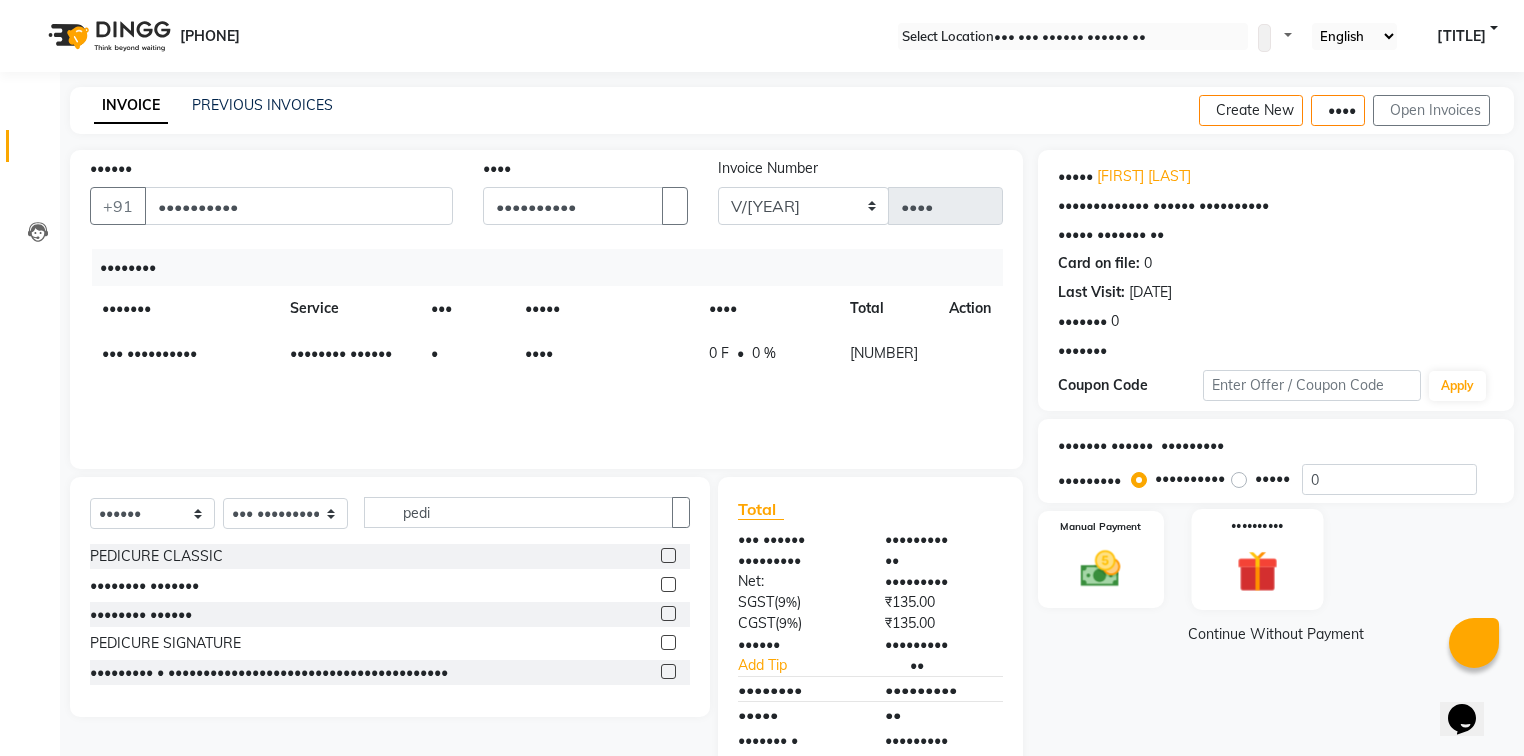 click on "••••••••••" at bounding box center (1258, 559) 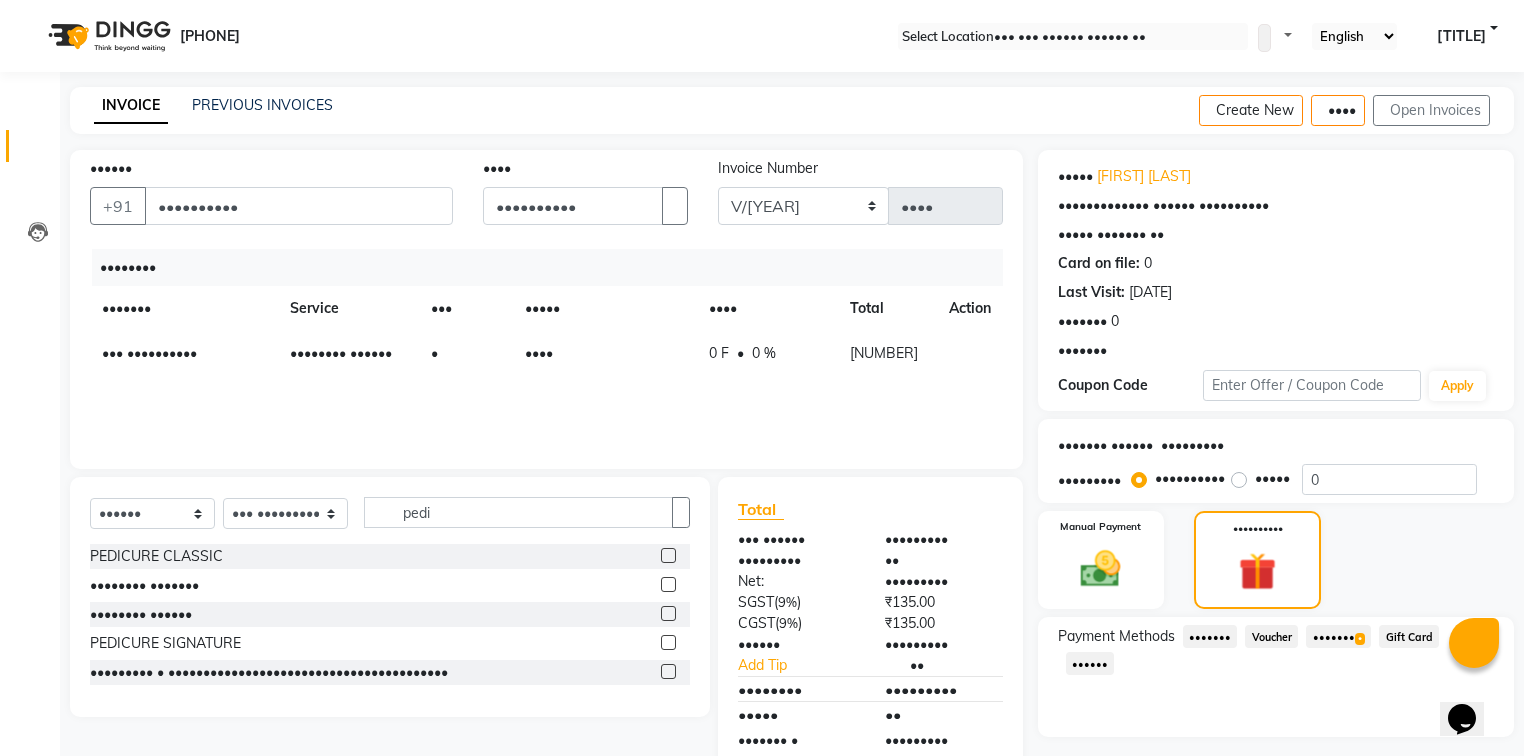 click on "•••••••  •" at bounding box center (1210, 636) 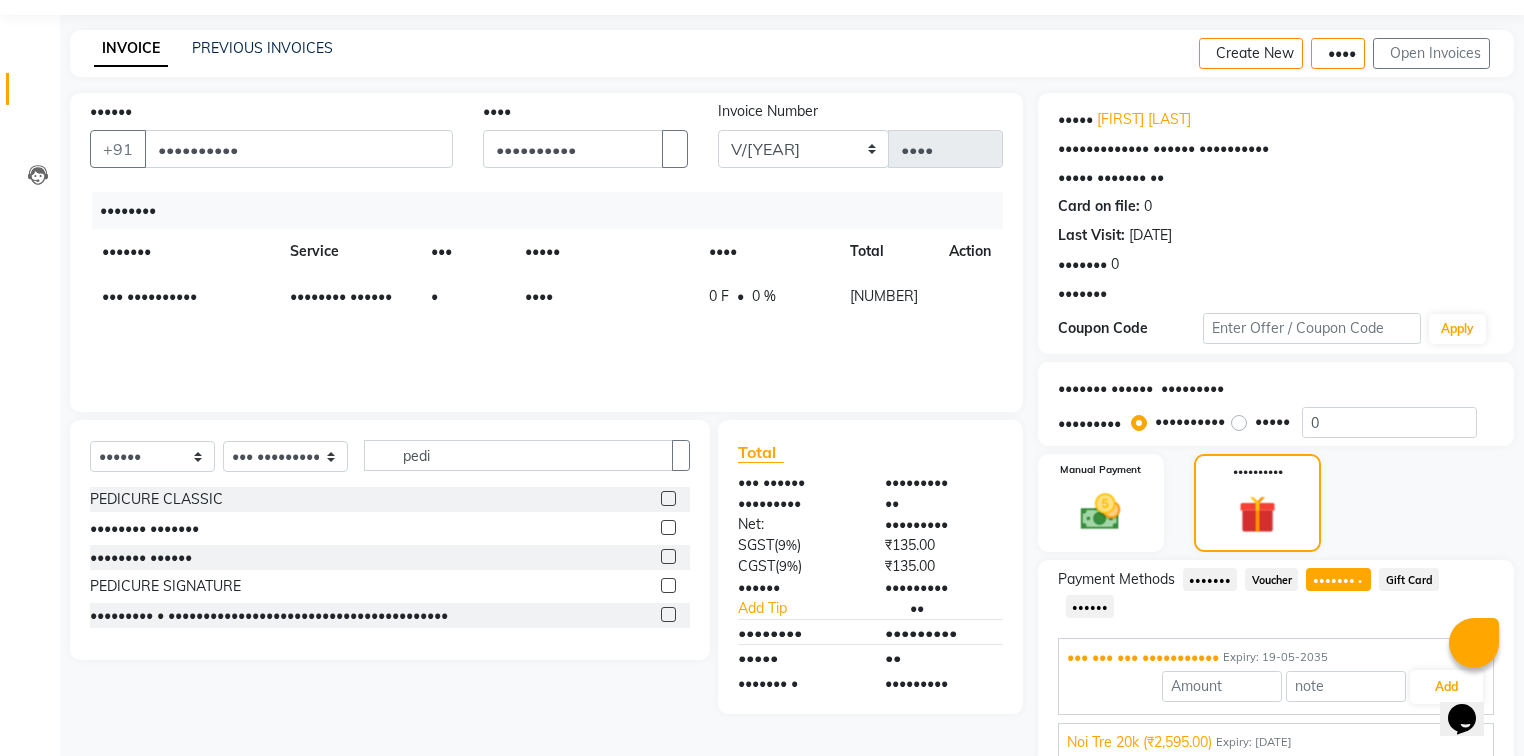 scroll, scrollTop: 117, scrollLeft: 0, axis: vertical 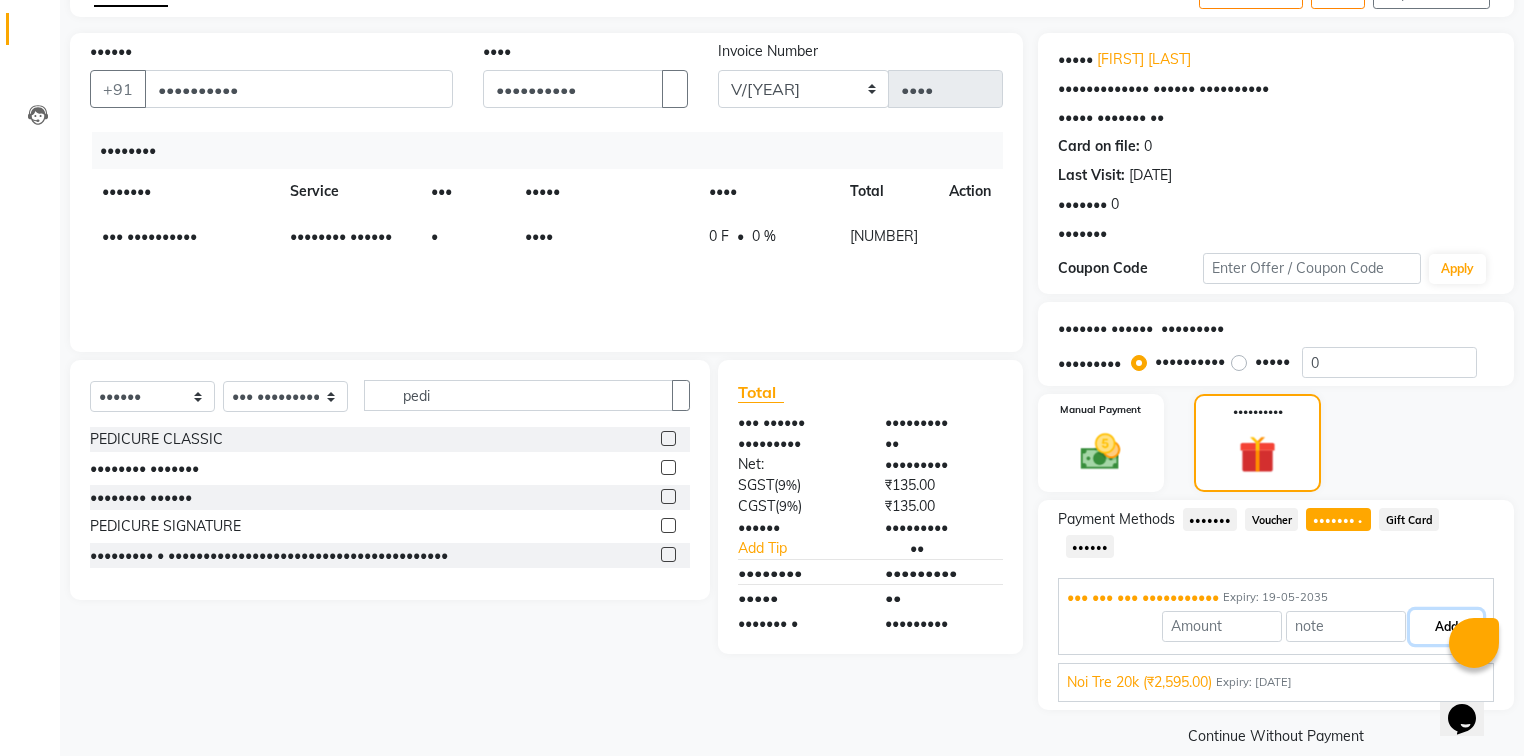 click on "Add" at bounding box center [1446, 627] 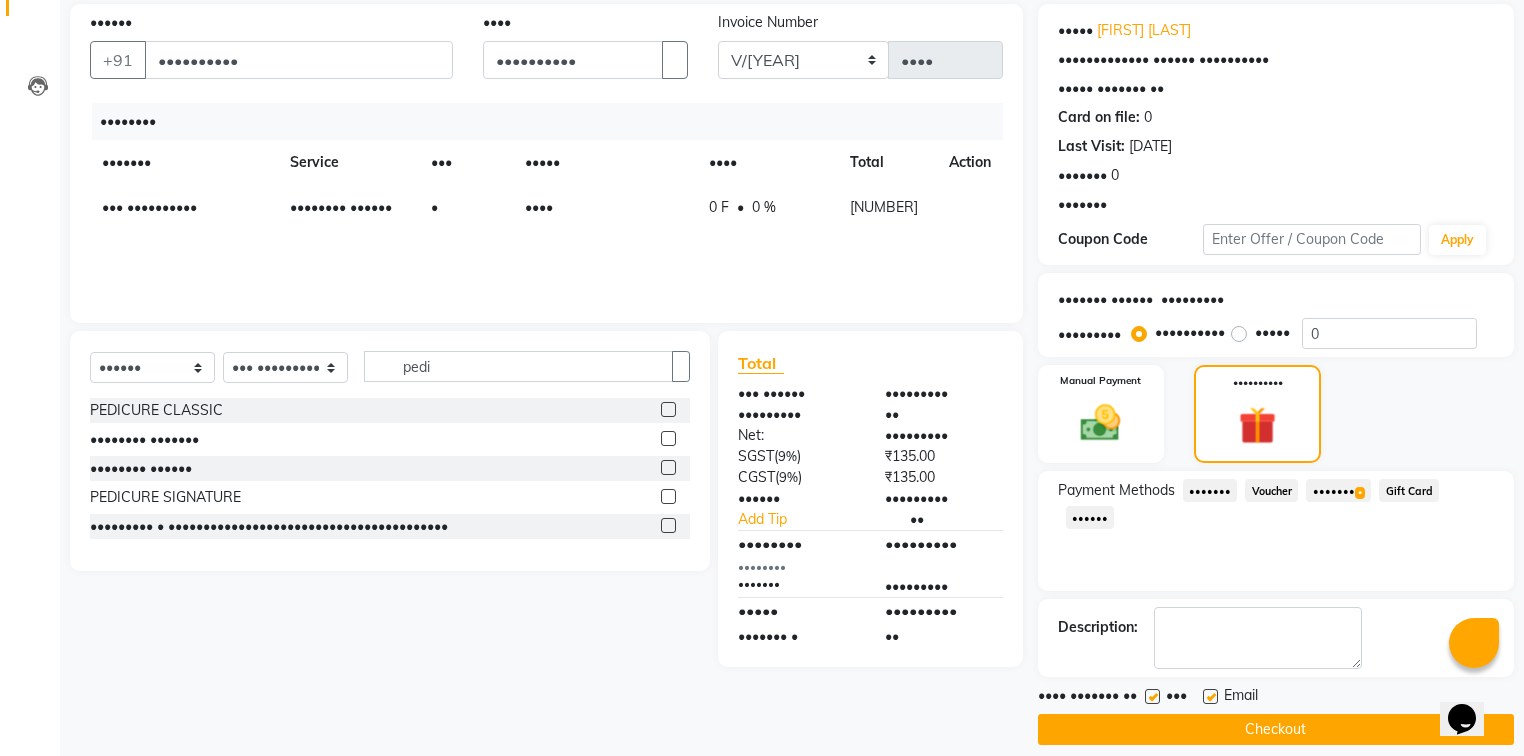 scroll, scrollTop: 167, scrollLeft: 0, axis: vertical 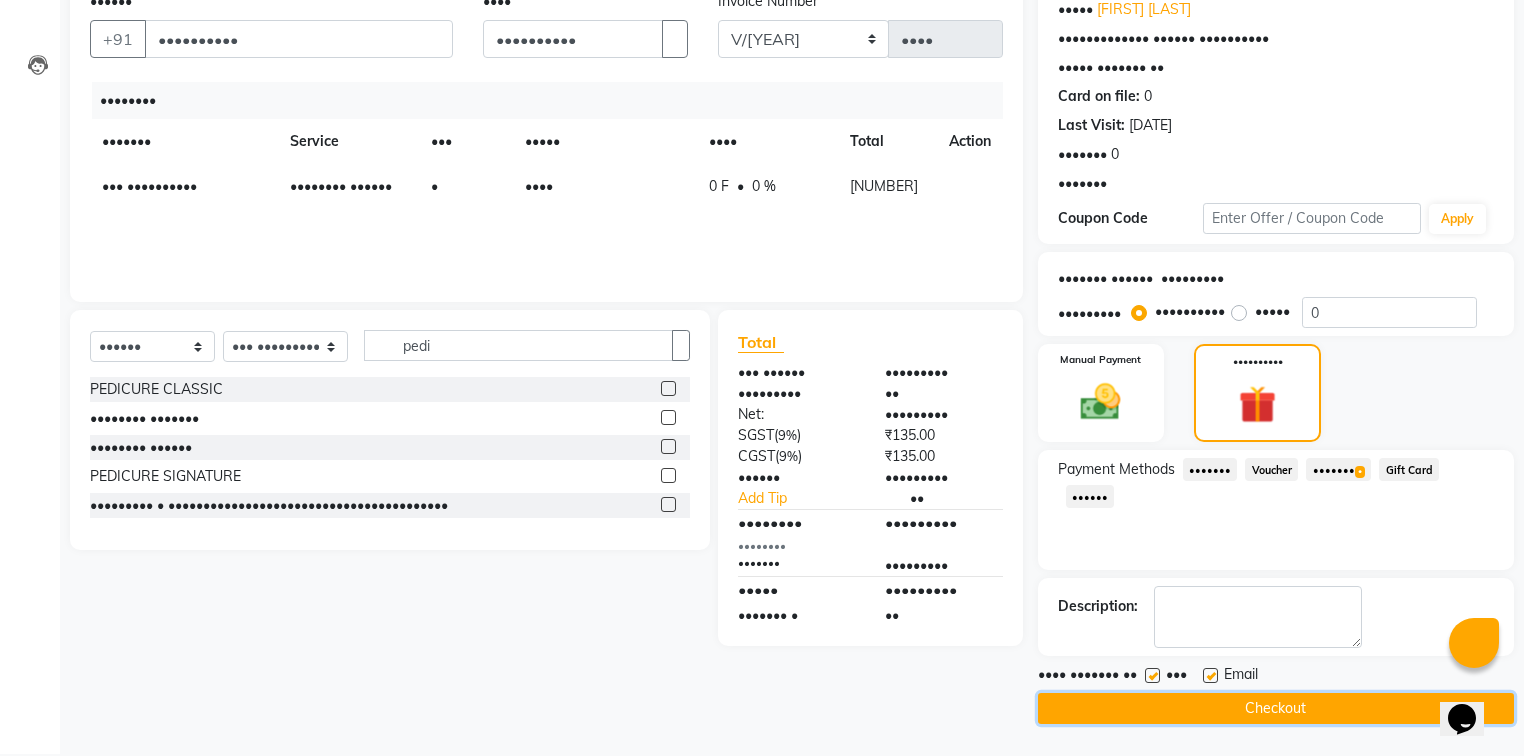 click on "Checkout" at bounding box center (1276, 708) 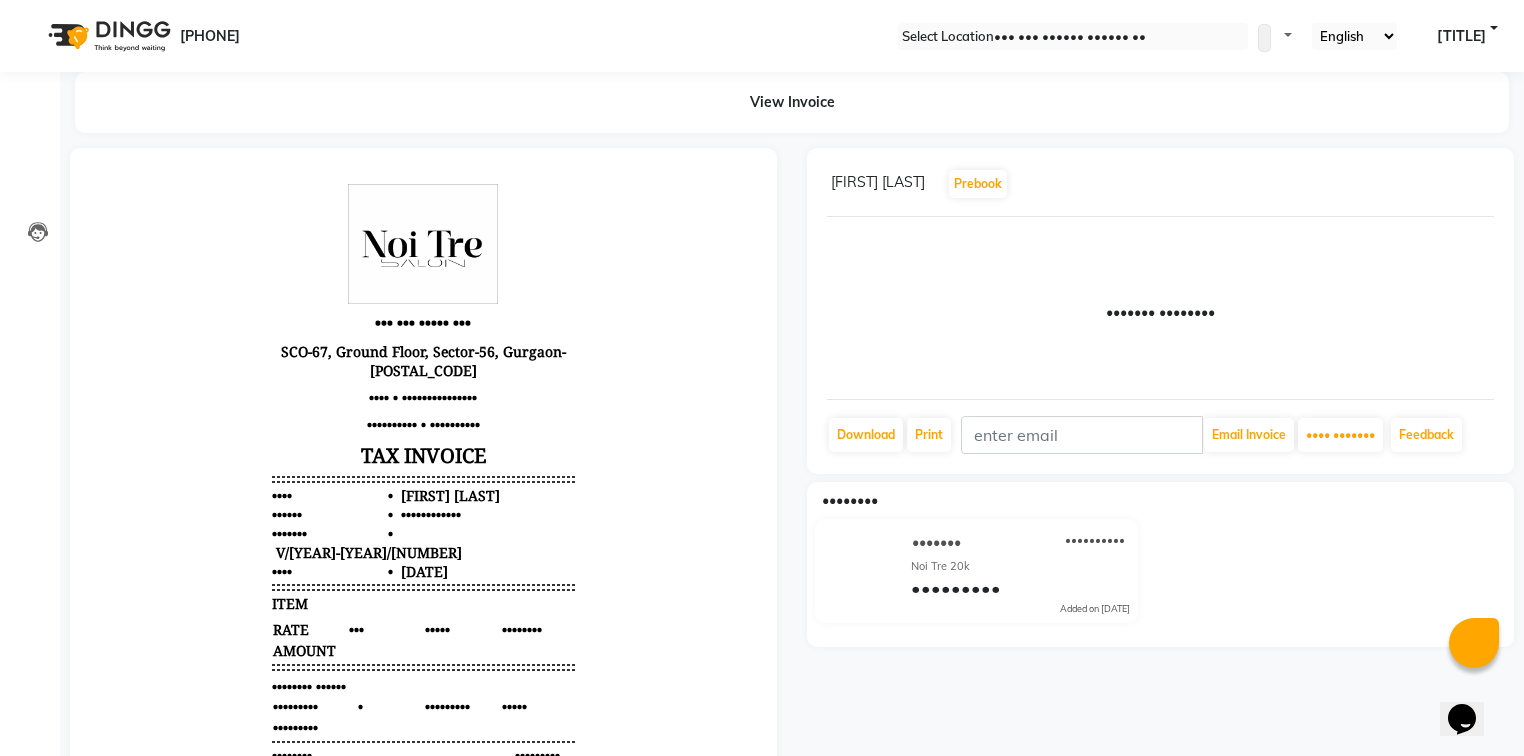 scroll, scrollTop: 0, scrollLeft: 0, axis: both 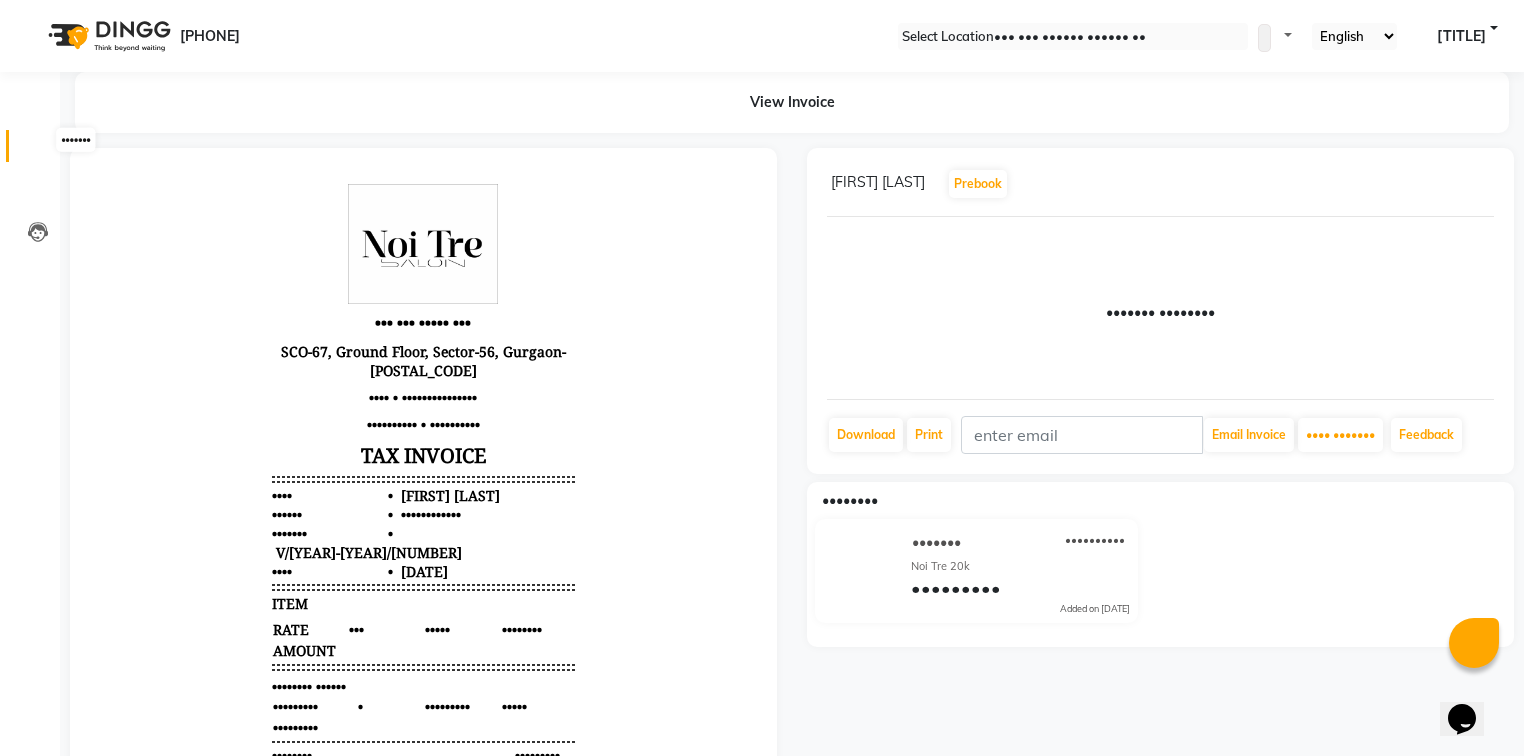 click at bounding box center (38, 151) 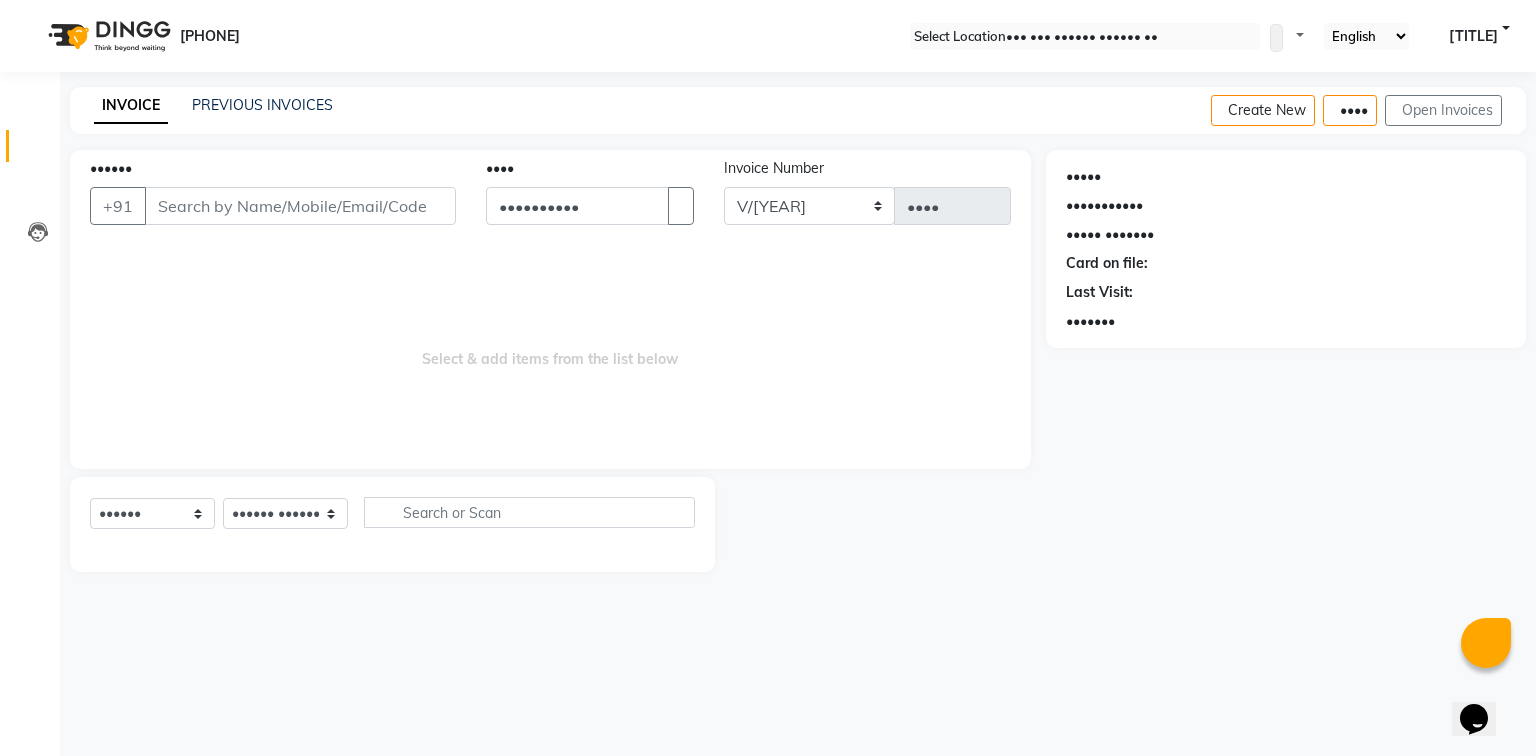 click on "••••••" at bounding box center [300, 206] 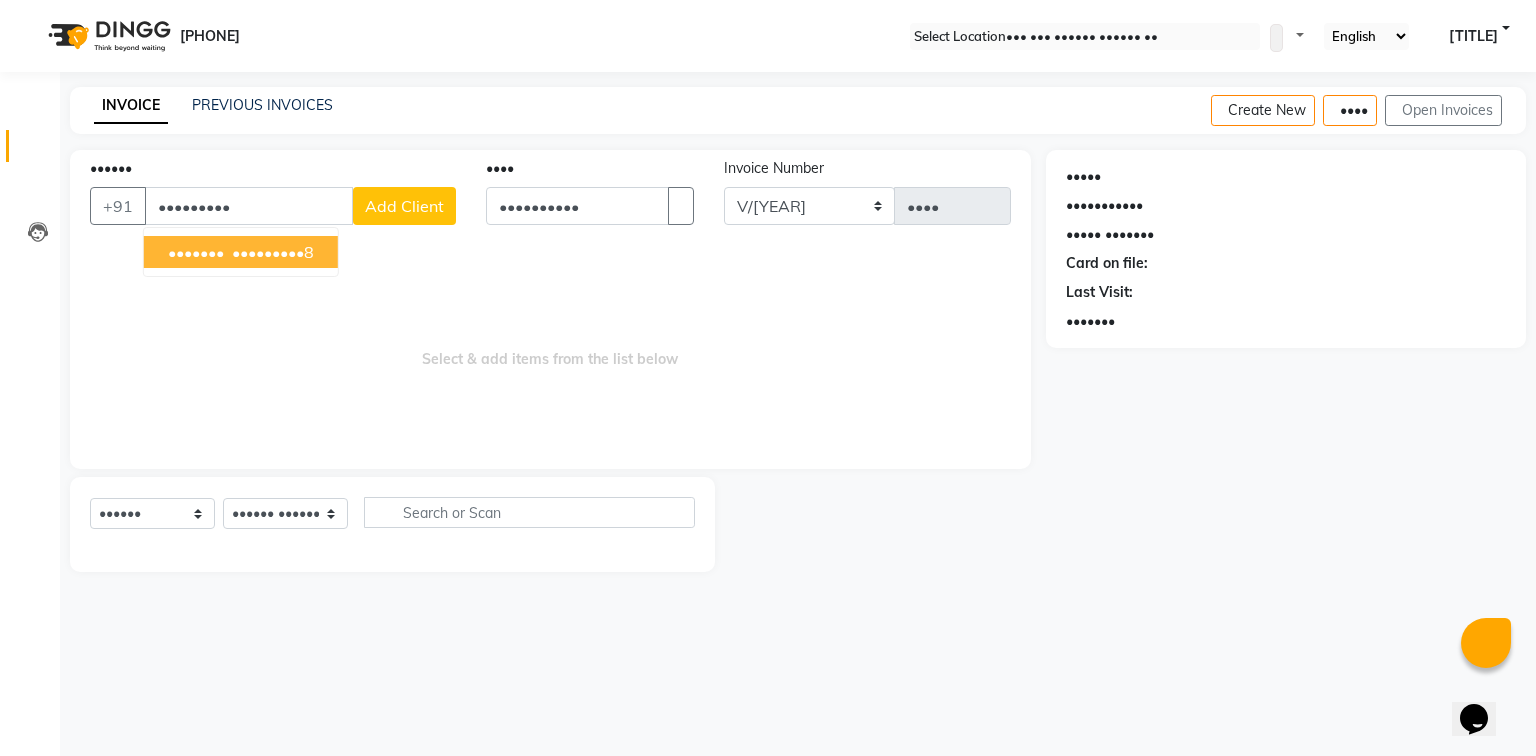 click on "•••••••" at bounding box center [196, 252] 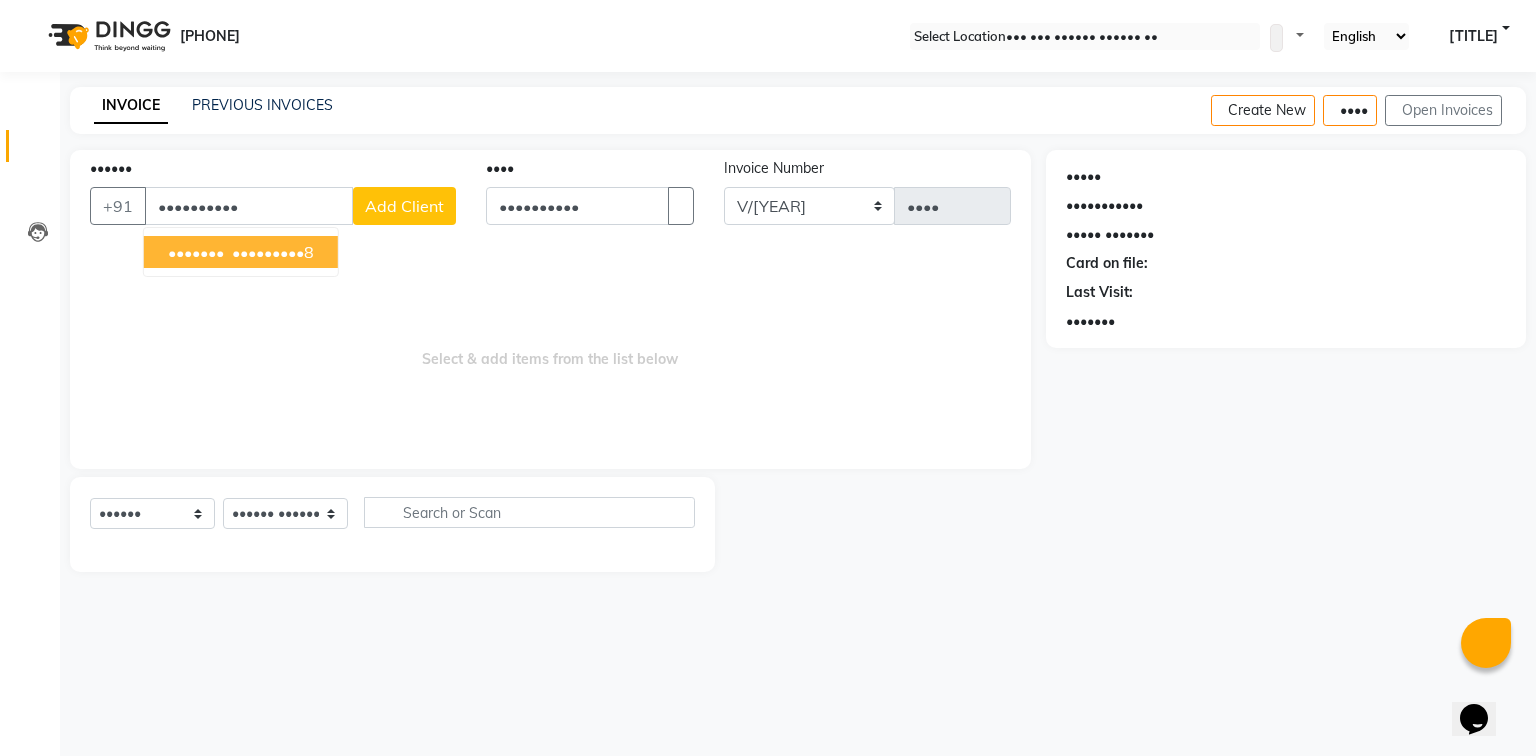 type on "••••••••••" 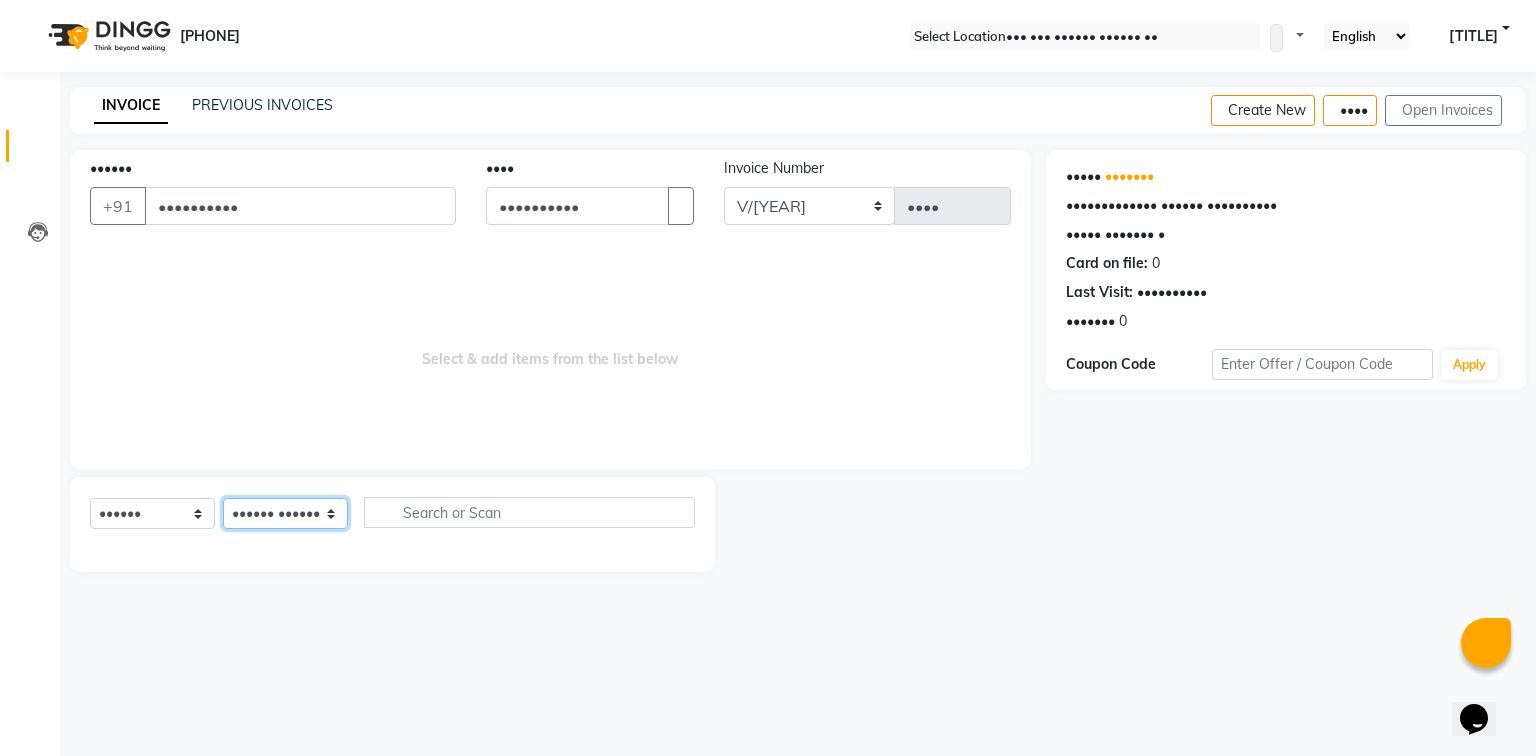 click on "•••••• ••••••• ••••••••• ••••• •••••••• ••••• ••••• •••• •••••• ••••• •••• •••• ••• ••••••• •••••••••• ••••• •••• ••••• ••••• •••••• •••••• •••• •••••• •••••• ••• ••••• •••• ••••••  ••••• ••••• ••••••• •••••••• •••• •••••• ••••• ••••••• ••••••• •••• •••••• ••• ••••••• ••••• ••• ••••• ••••• ••••• ••••• ••••••• ••••• •••••• ••••••  •••• ••• ••••• •• ••••• •••••• ••••••••• •••••• ••• •••••••••• ••••  ••••••  ••••• ••••• ••••• ••••• ••••• ••••• ••••••••• •••• ••••• •••••• •••••• ••••••• ••••••• •••••• ••••• ••••• •••••• ••• ••••• ••••• •••••• ••••••• ••••••• •••••••• ••••••••  •••••• •••••••• •••••• ••••••••• ••••" at bounding box center (285, 513) 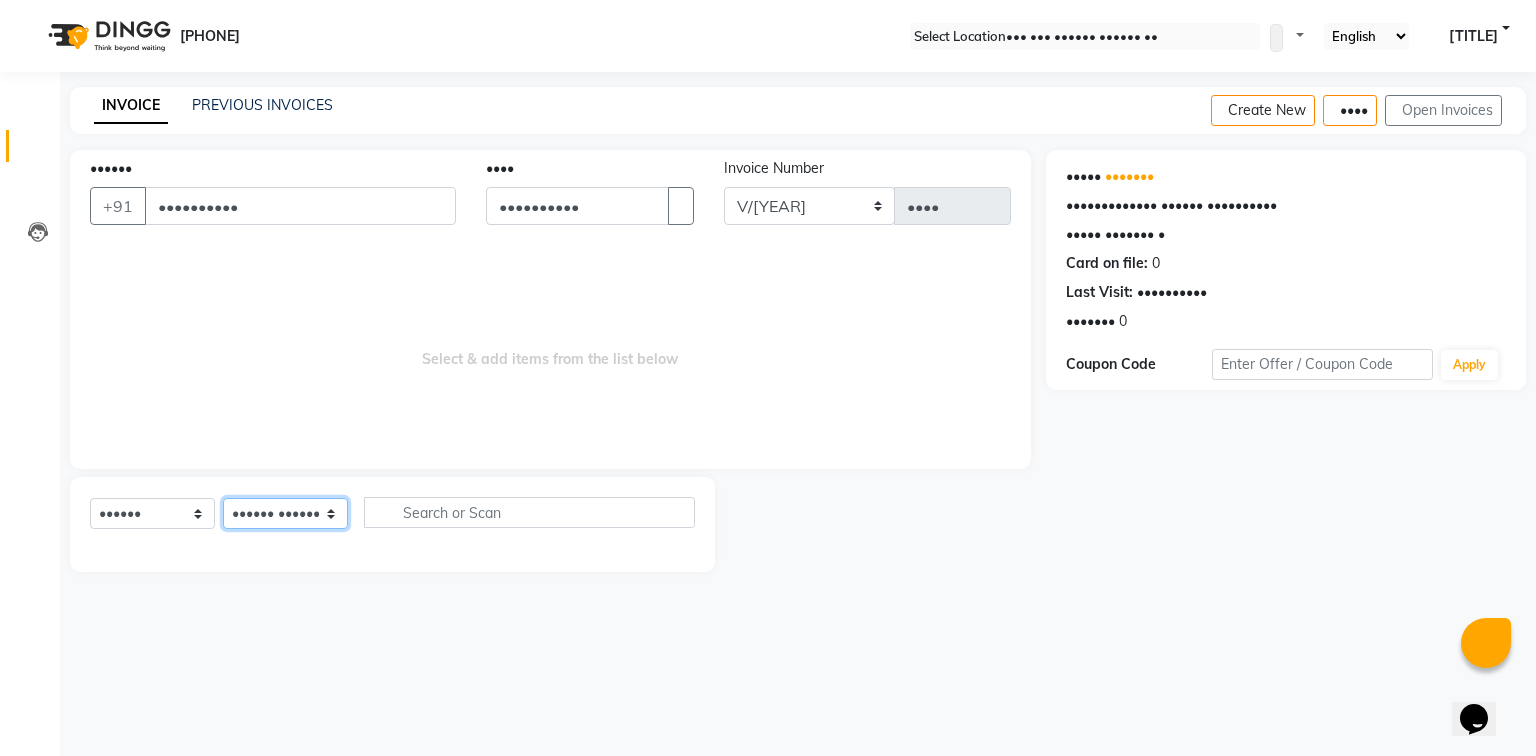 select on "•••••" 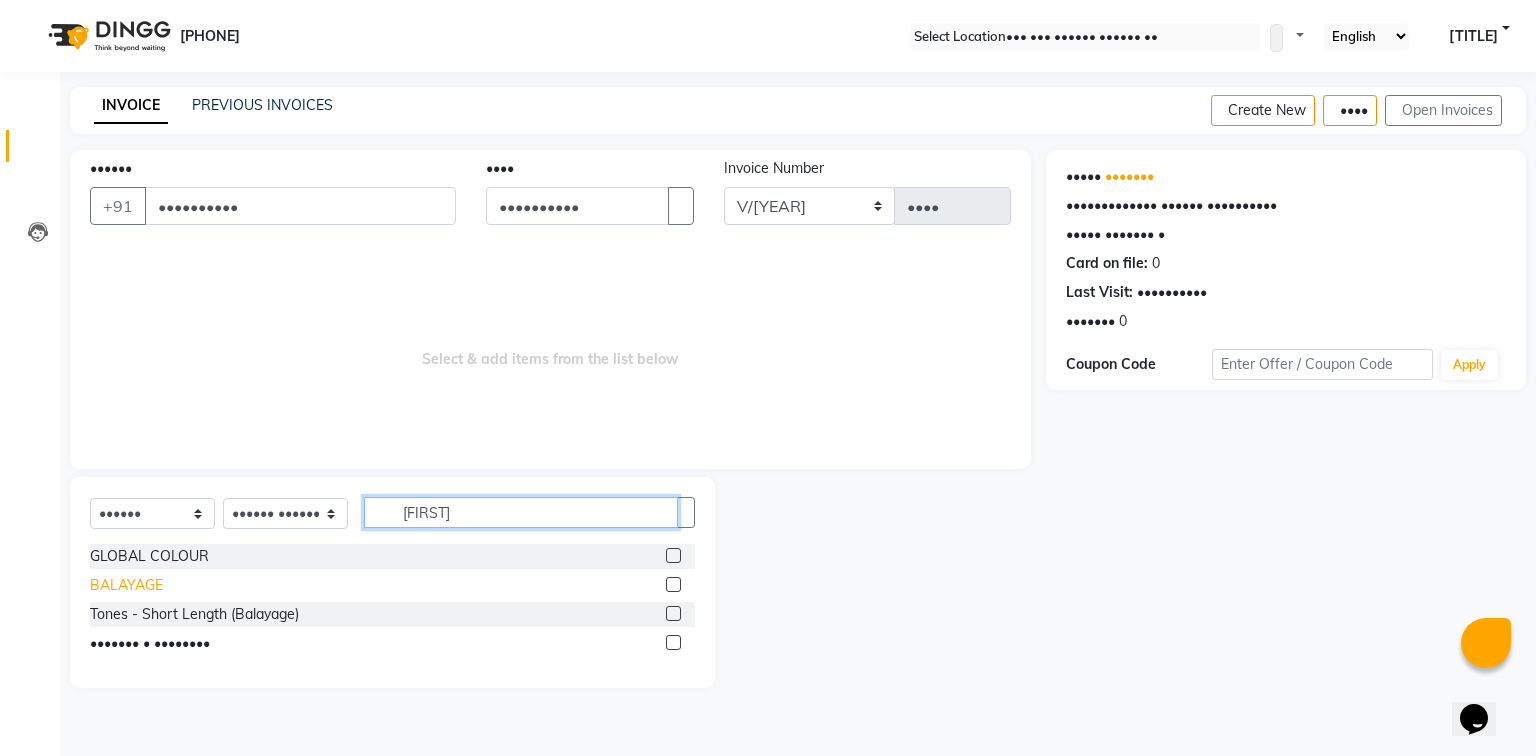 type on "[FIRST]" 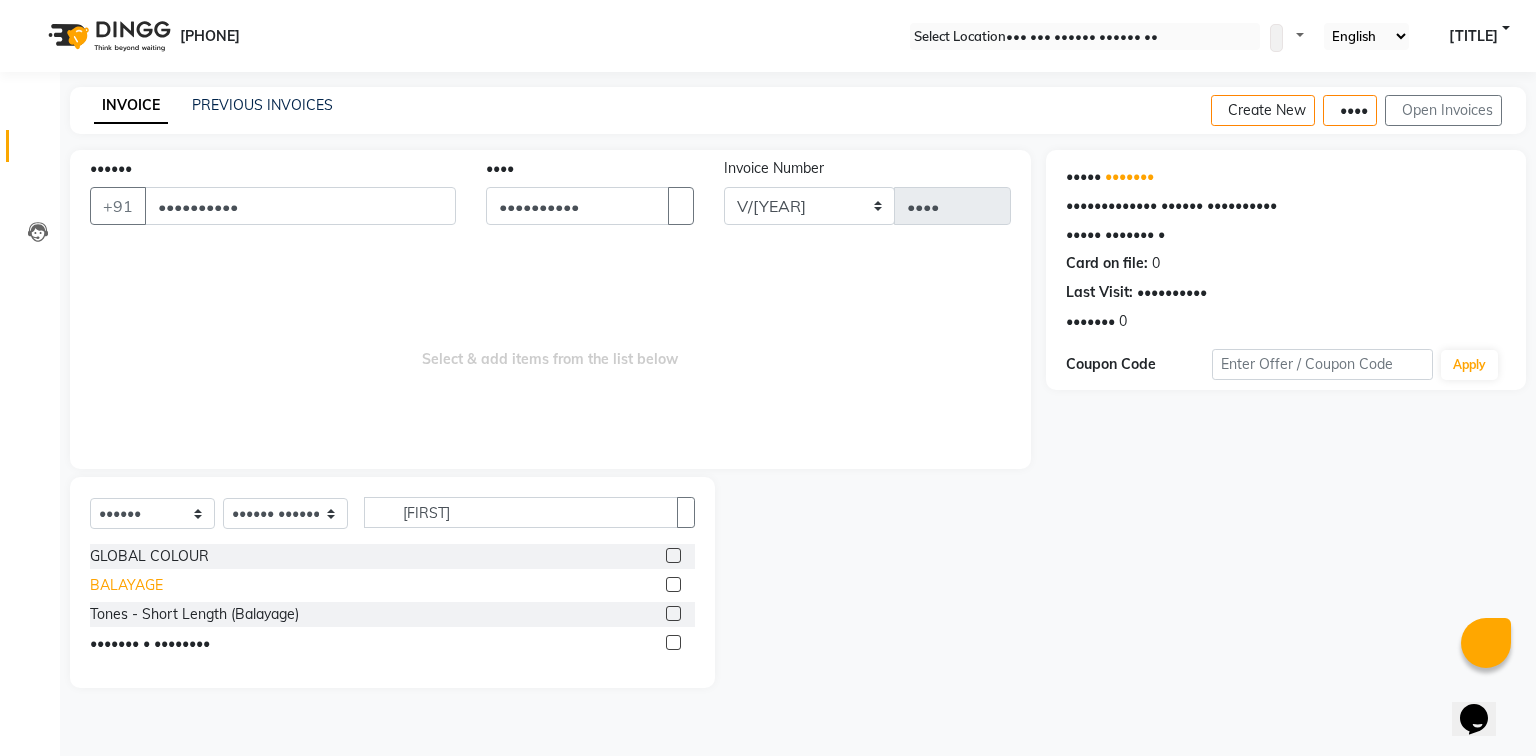 click on "BALAYAGE" at bounding box center [149, 556] 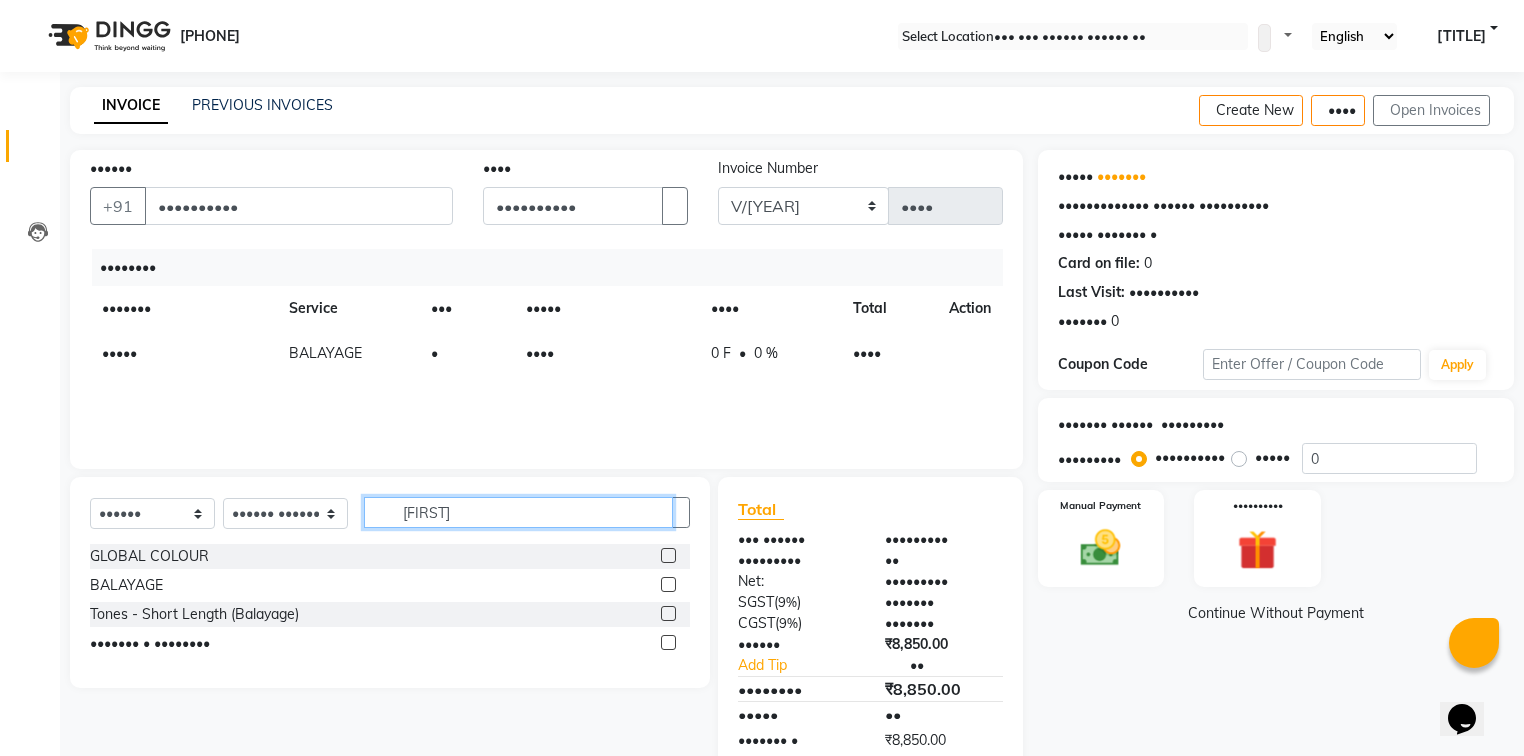 drag, startPoint x: 448, startPoint y: 516, endPoint x: 325, endPoint y: 528, distance: 123.58398 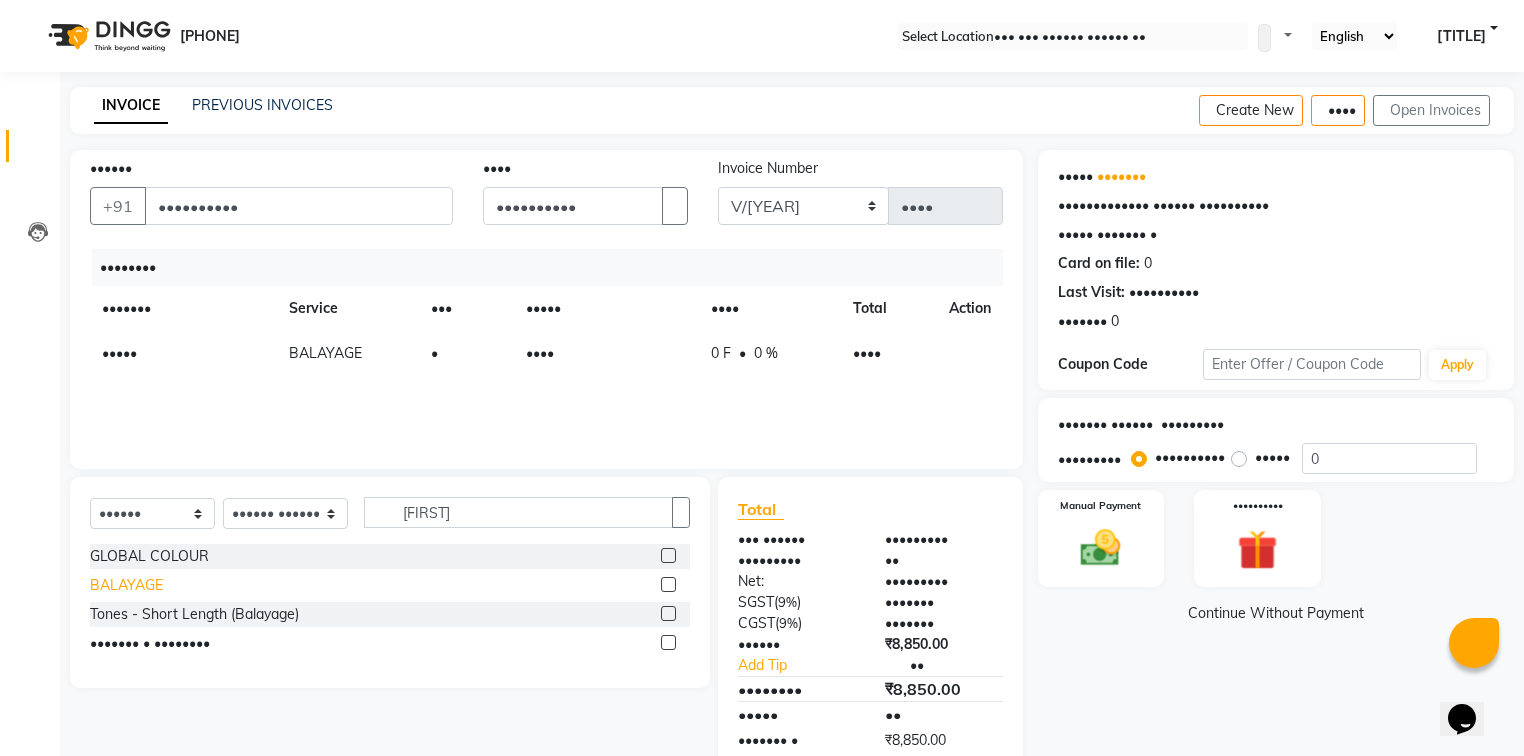 click on "BALAYAGE" at bounding box center (149, 556) 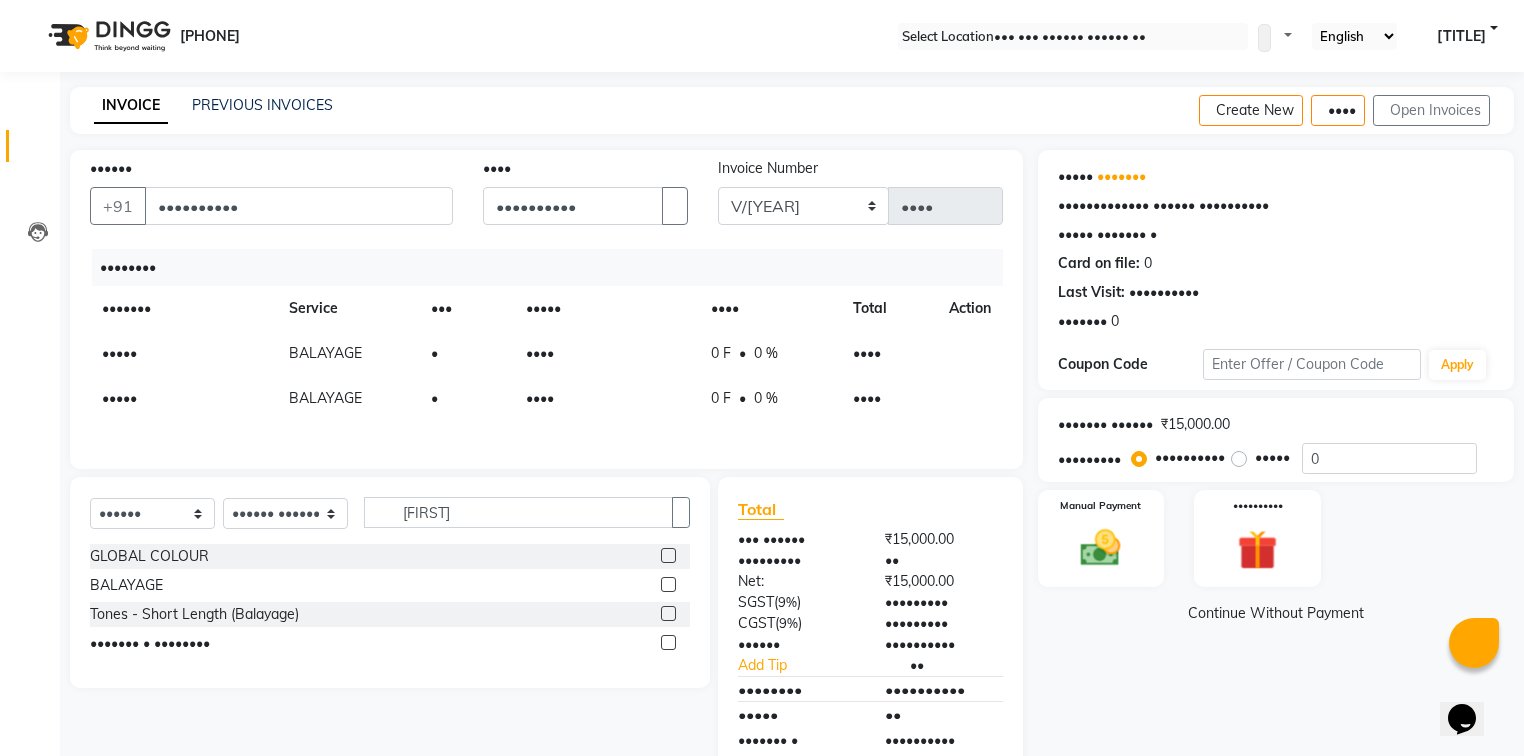 click on "••••" at bounding box center [607, 353] 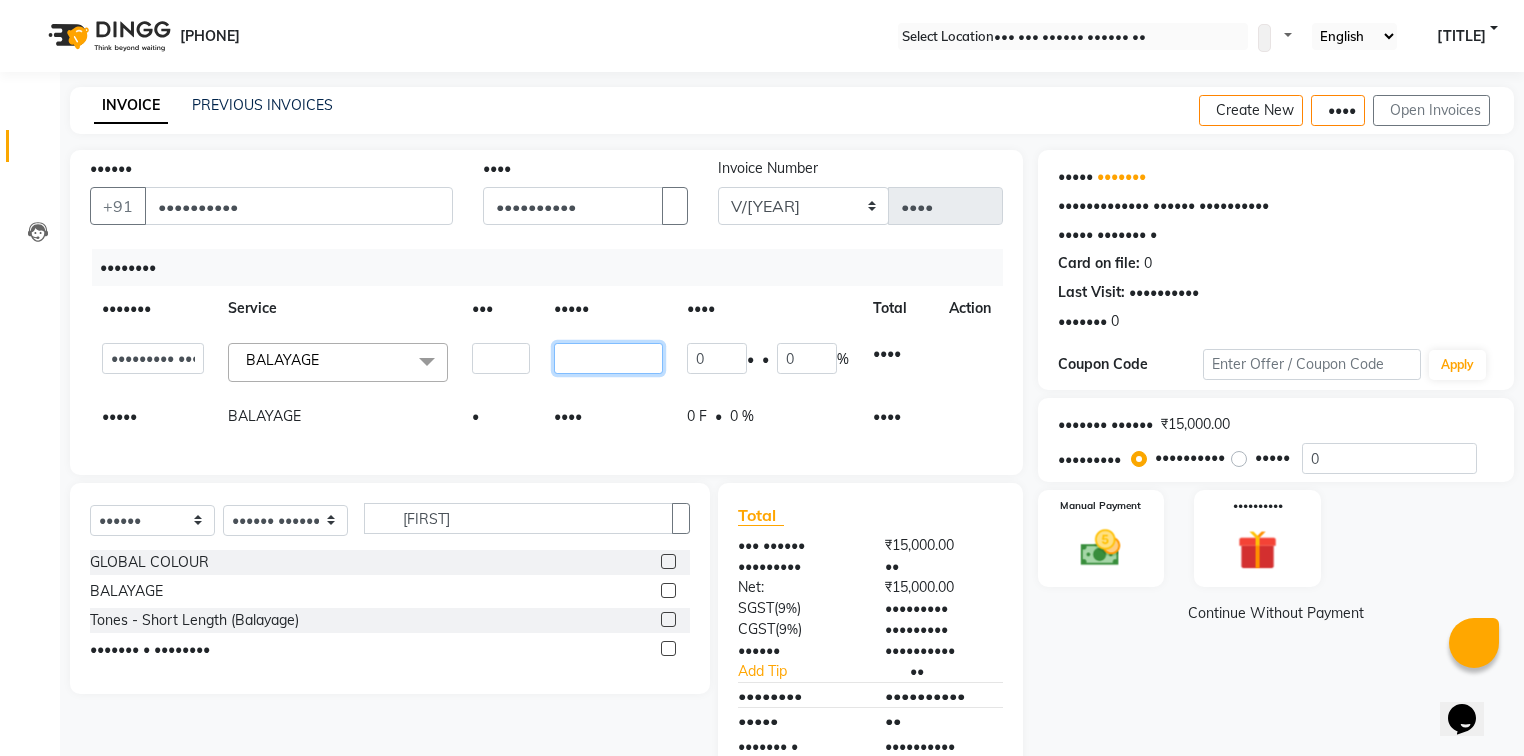 drag, startPoint x: 593, startPoint y: 356, endPoint x: 446, endPoint y: 407, distance: 155.59563 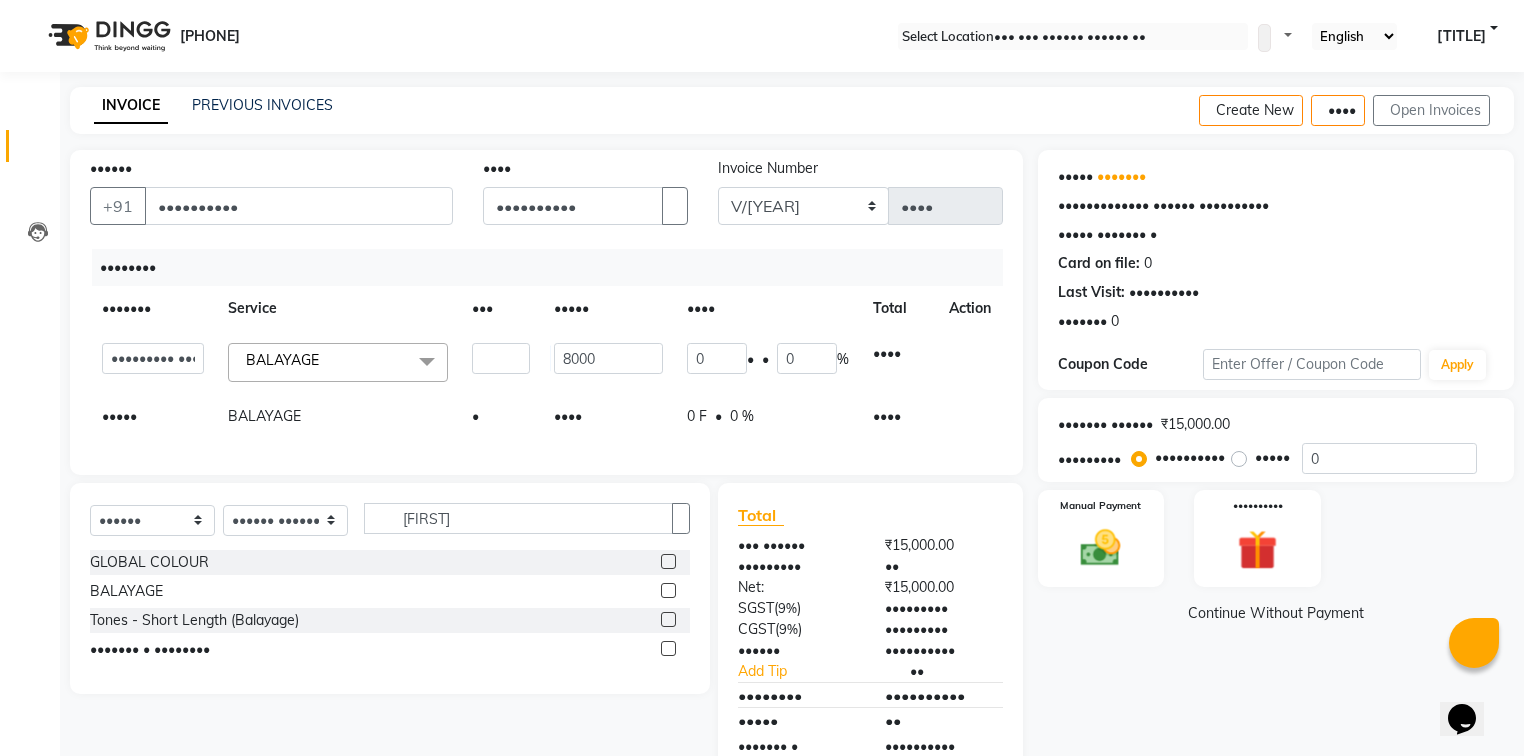 click on "•••••••• ••••••• ••••••• ••• ••••• •••• ••••• ••••••  ••••••••• •••••   •••••••• •••••   ••••• •••• •••••• •••••   ••••   •••• •••   ••••••• ••••••••••   ••••• ••••   ••••• ••••• ••••••   ••••••   •••• ••••••   •••••• •••   •••••   ••••   ••••••    •••••   ••••• •••••••   •••••••• •••• ••••••   •••••   •••••••   •••••••   ••••   ••••••   •••   •••••••   ••••• •••   •••••   •••••   ••••• •••••   •••••••   •••••   ••••••   ••••••    •••• •••   ••••• ••   •••••   •••••• •••••••••   ••••••   ••• ••••••••••   ••••    ••••••    •••••   •••••   •••••   ••••• •••••   ••••• •••••••••   ••••   •••••   ••••••   ••••••   •••••••   •••••••   ••••••   •••••   •••••   ••••••   ••• •••••   ••••• ••••••   •••••••   •••••••   ••••••••   ••••••••    •••••• ••••••••   •••••• •••••••••   ••••  ••••••••  • •••• • •••••• •••••••• •••• • •••••••• •••••• •••••••• •••• •••• •••••••• •••••••• •••• • ••••• ••••••••  •••••••• •••• • ••••• •••••••• ••••••• •••• • •••••• ••• •••• • ••••  • •••••• ••• •••• • ••••••• • •••••• ••• ••••••• •" at bounding box center [546, 352] 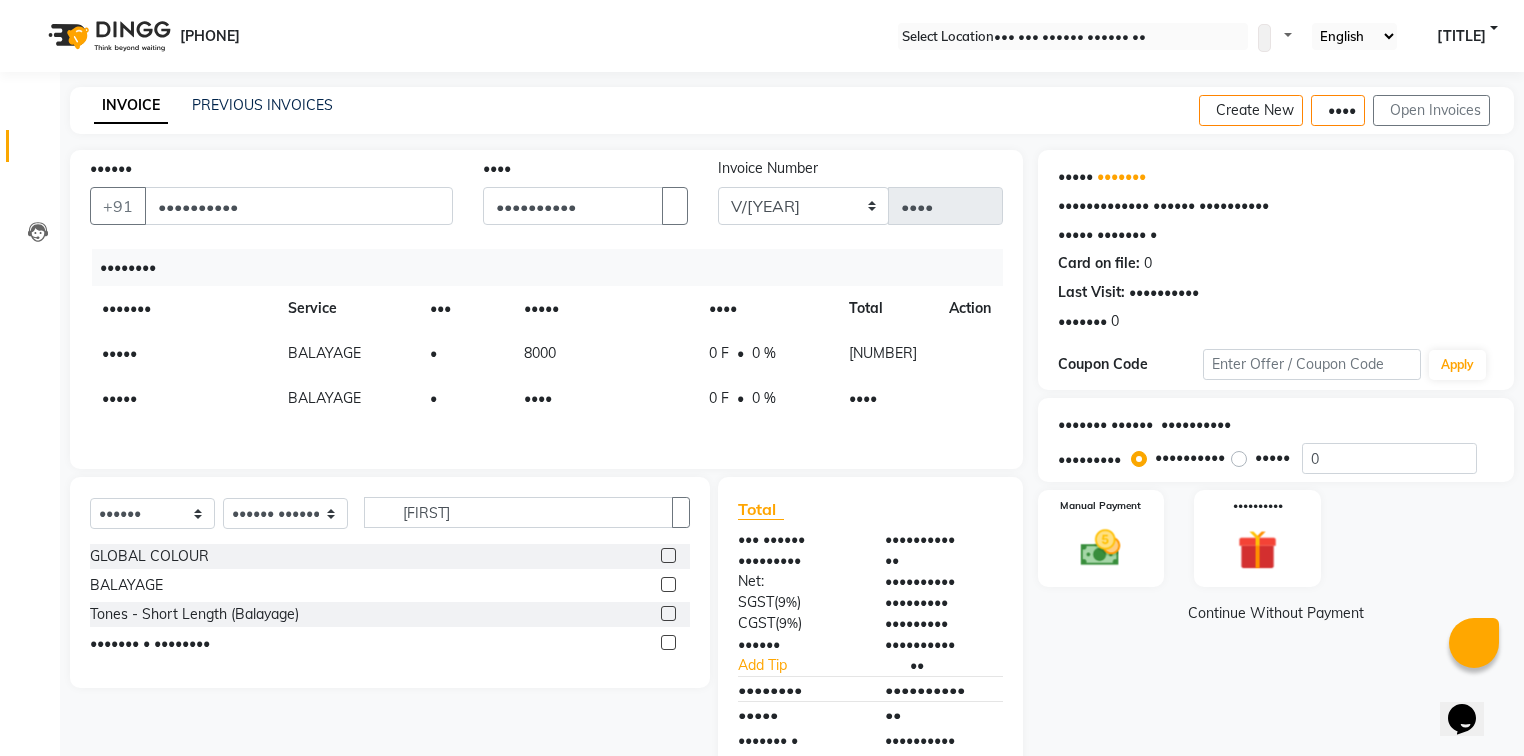 drag, startPoint x: 558, startPoint y: 403, endPoint x: 353, endPoint y: 423, distance: 205.9733 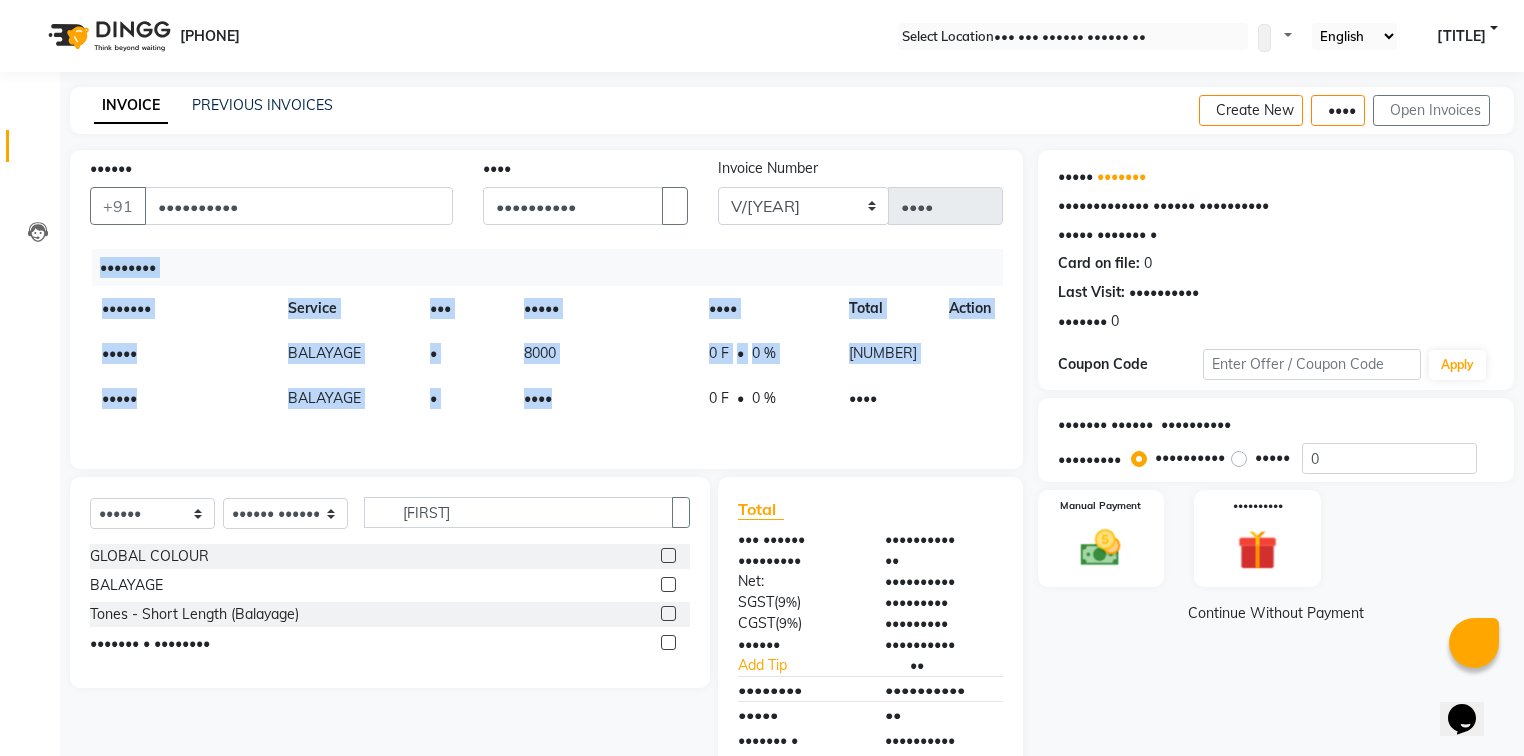 drag, startPoint x: 528, startPoint y: 407, endPoint x: 539, endPoint y: 407, distance: 11 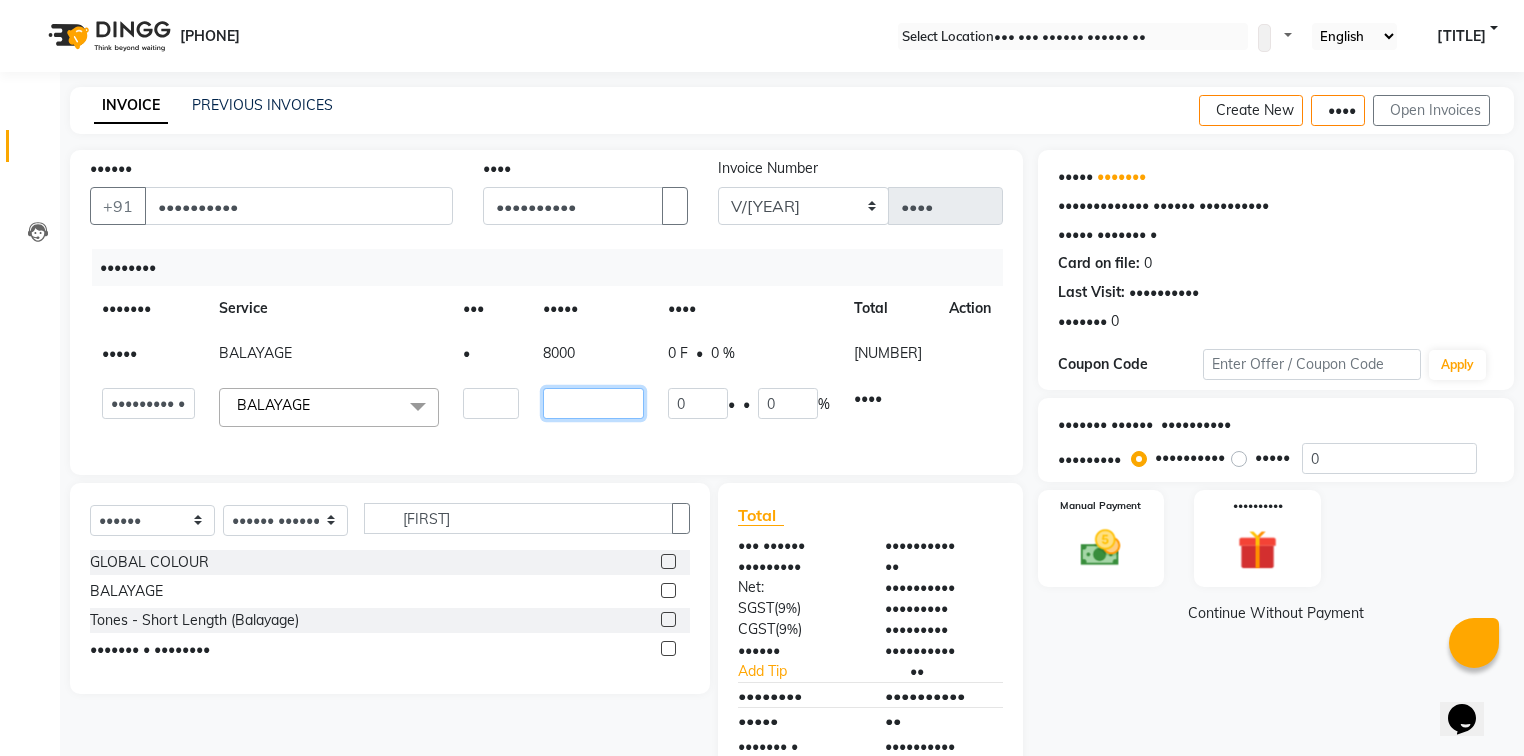 click on "••••" at bounding box center (491, 403) 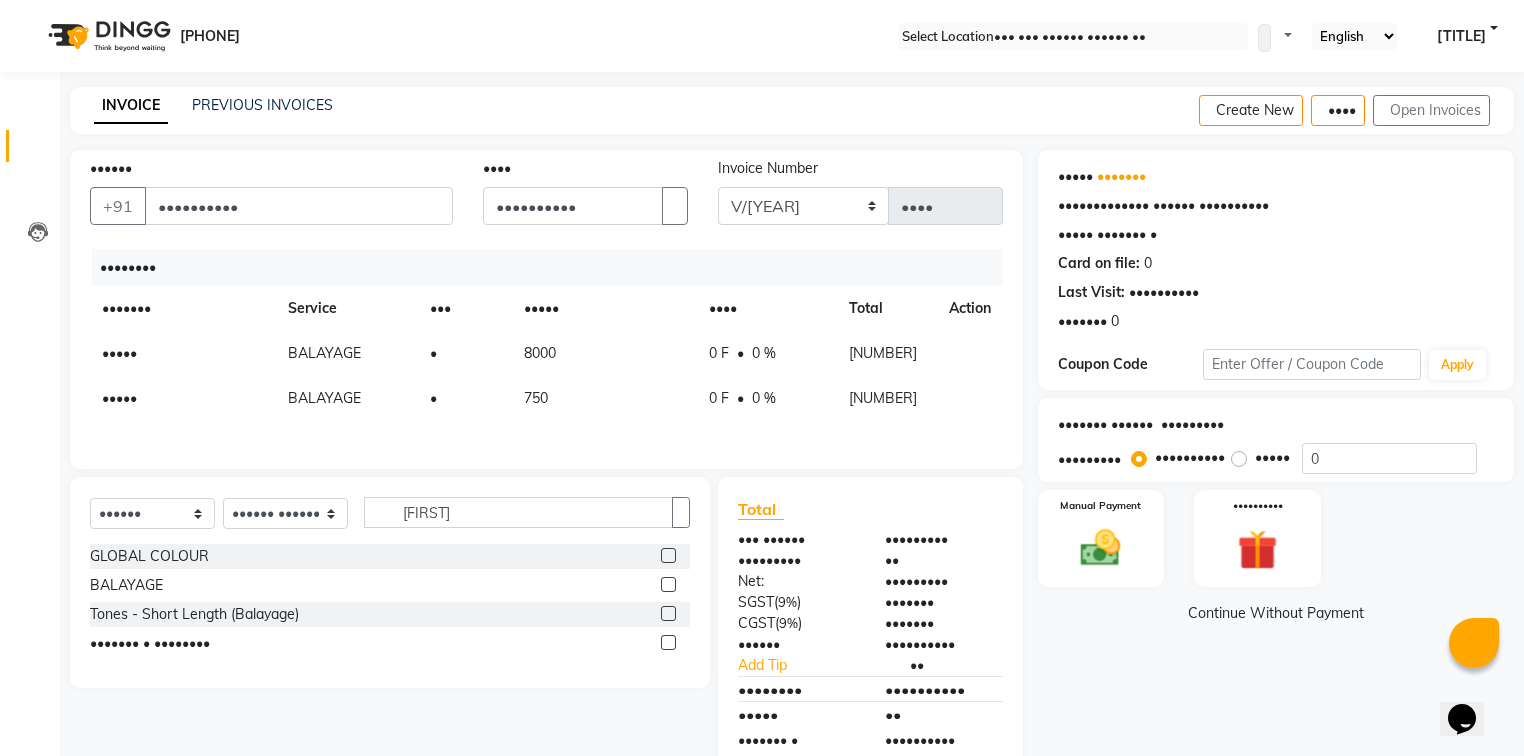 click on "750" at bounding box center [604, 353] 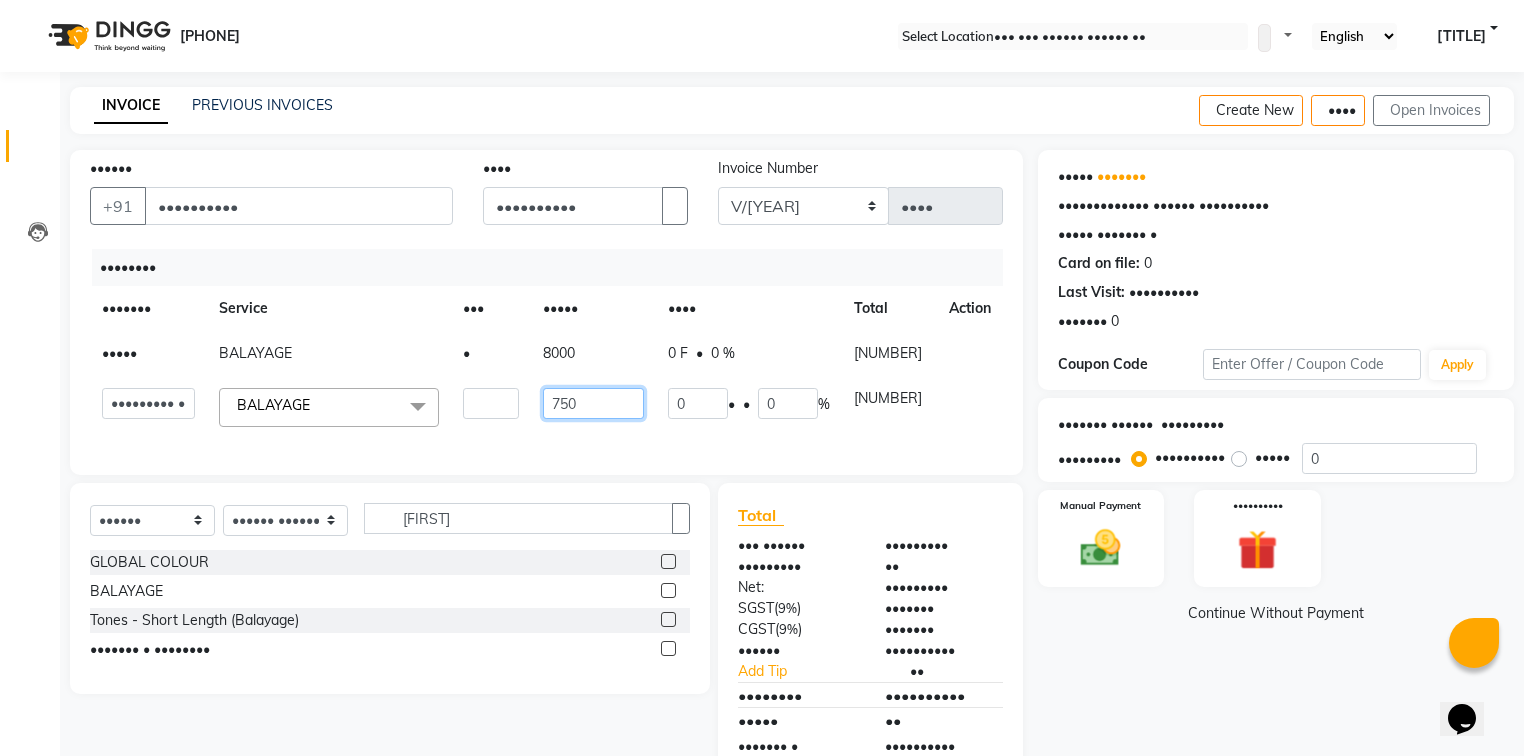drag, startPoint x: 594, startPoint y: 408, endPoint x: 524, endPoint y: 412, distance: 70.11419 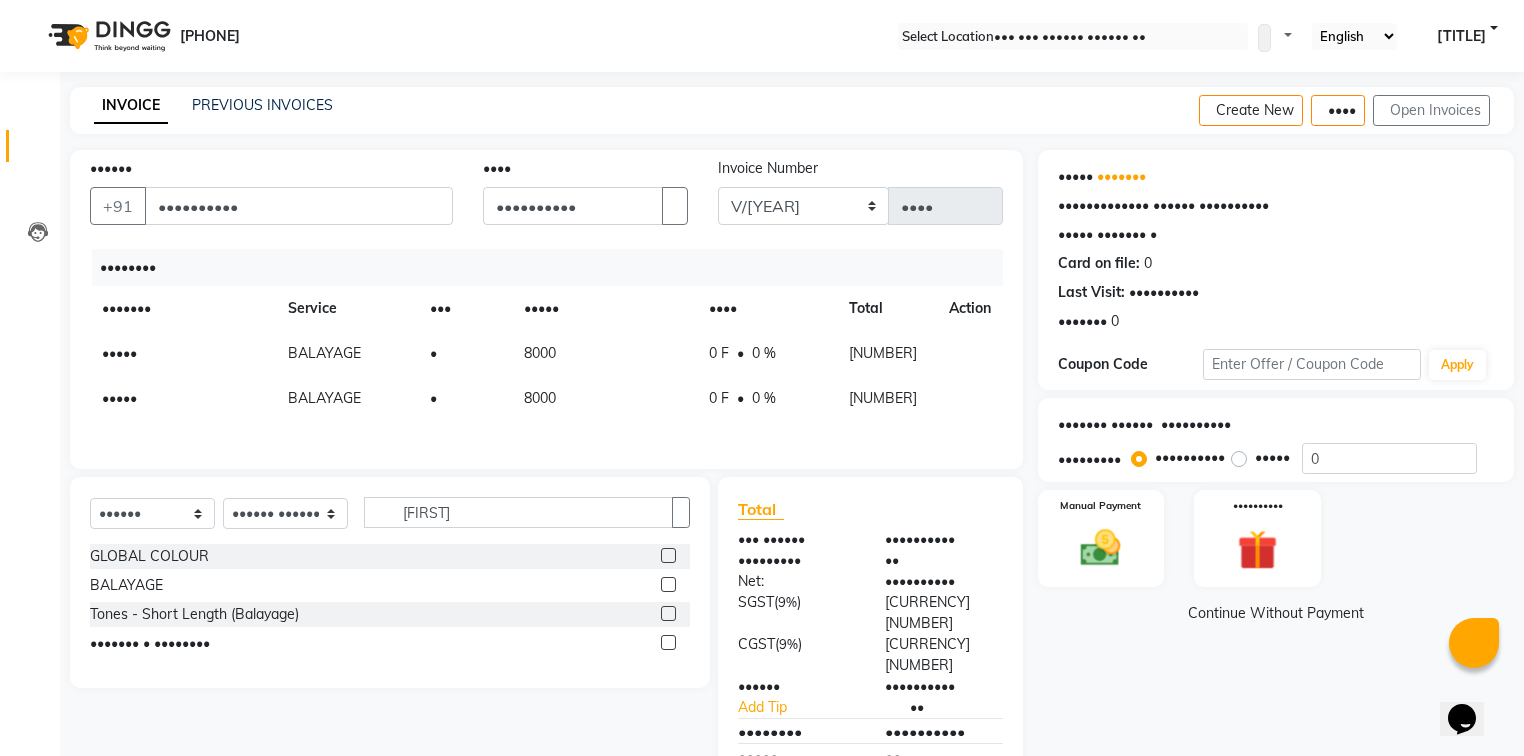 click on "••••••••  •••••••  •••••••  •••••   •••••••••  •••••••••  •••••  •••••••  •••••••• ••••••••• •••••••••• •••••••• ••••••• ••••••••• •••••••• ••••••• •••••••• •••••••• •••• •••••••" at bounding box center (135, 435) 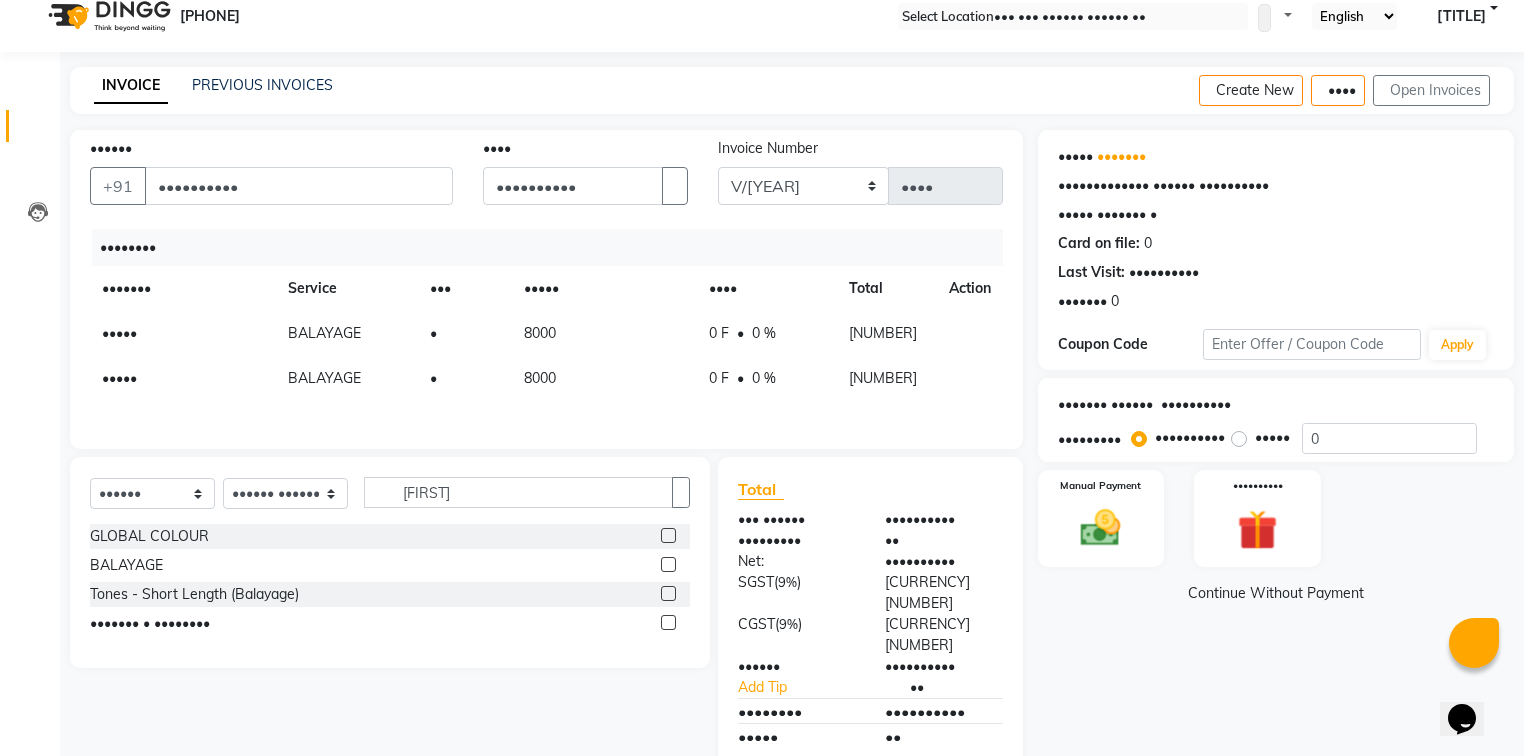 scroll, scrollTop: 44, scrollLeft: 0, axis: vertical 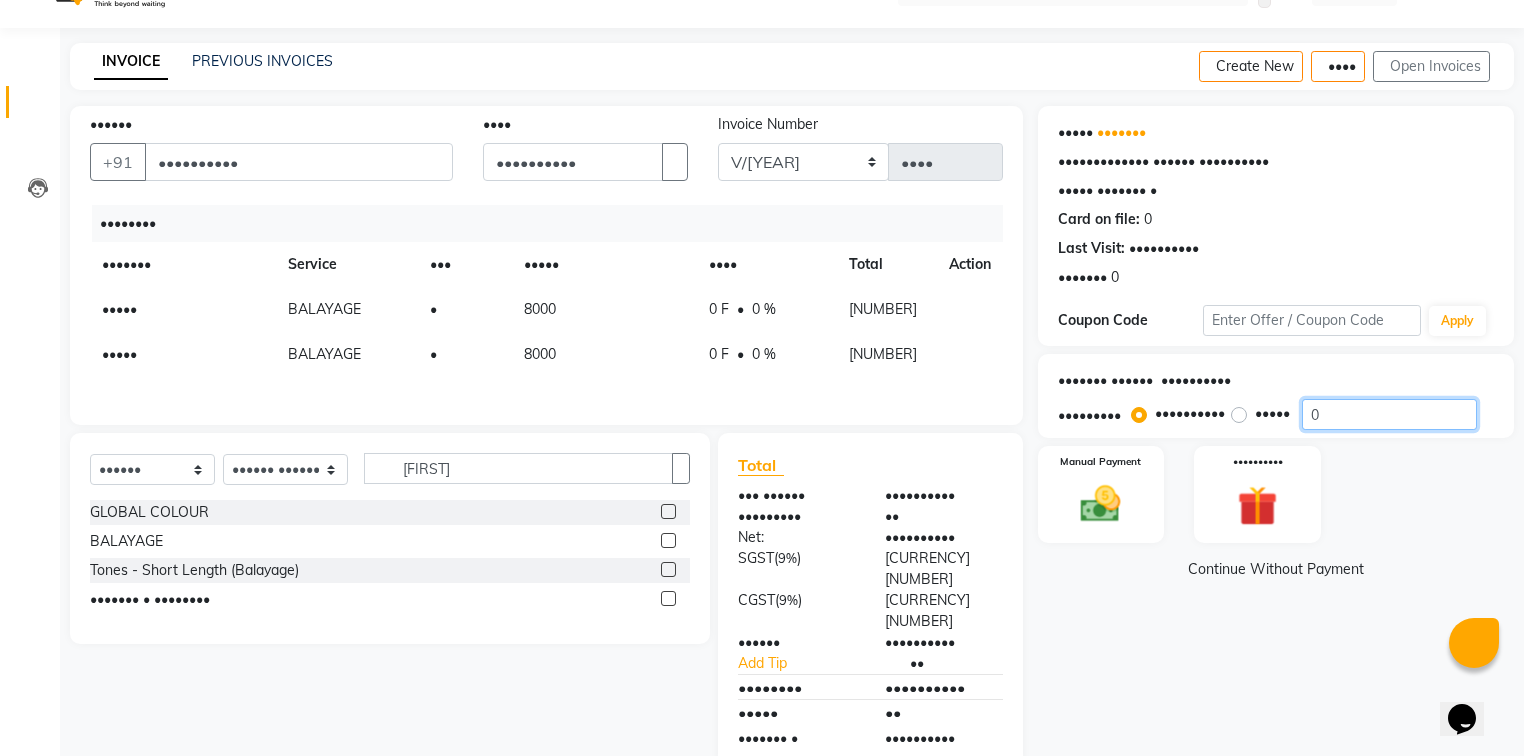 drag, startPoint x: 1316, startPoint y: 411, endPoint x: 1256, endPoint y: 420, distance: 60.671246 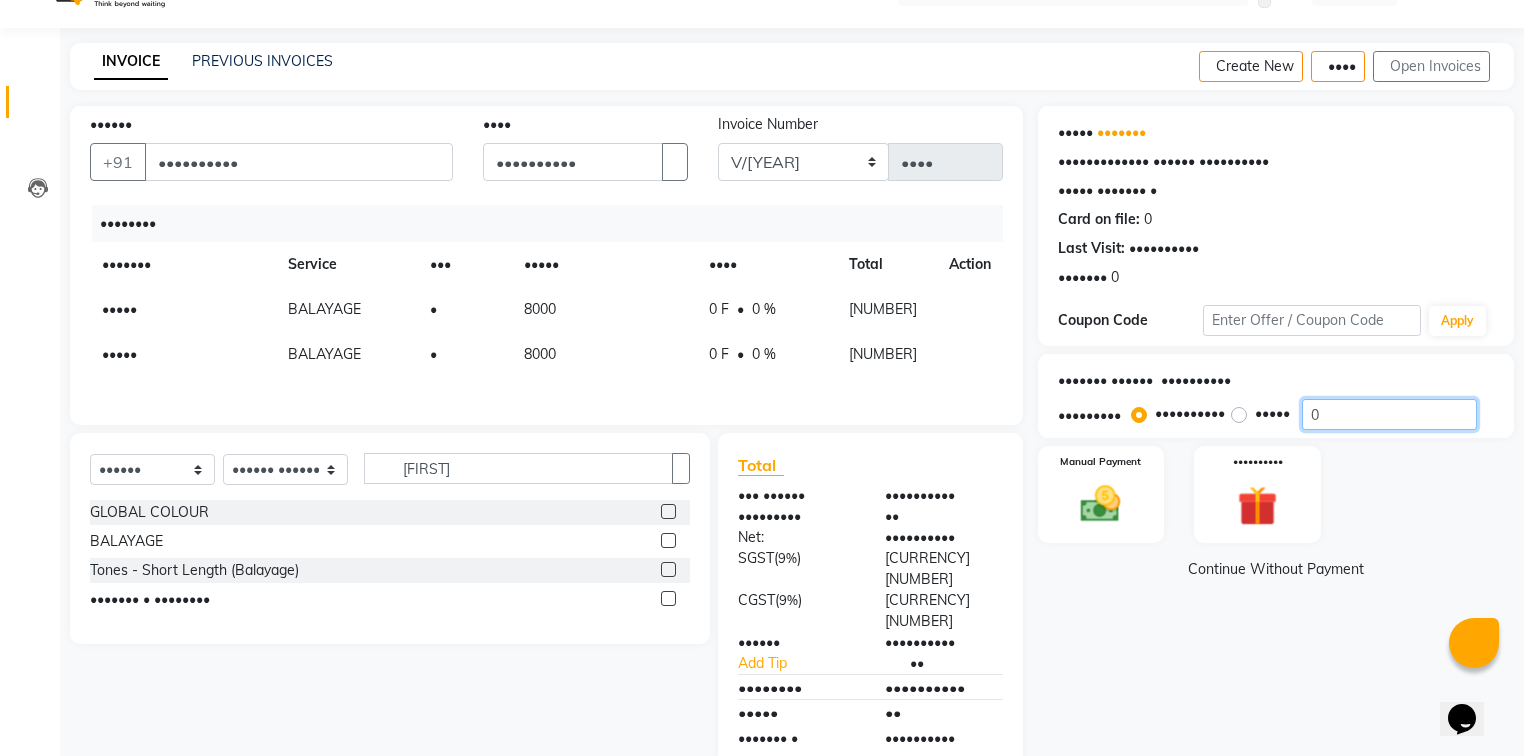 click on "••••••••••   •••••  •" at bounding box center [1307, 414] 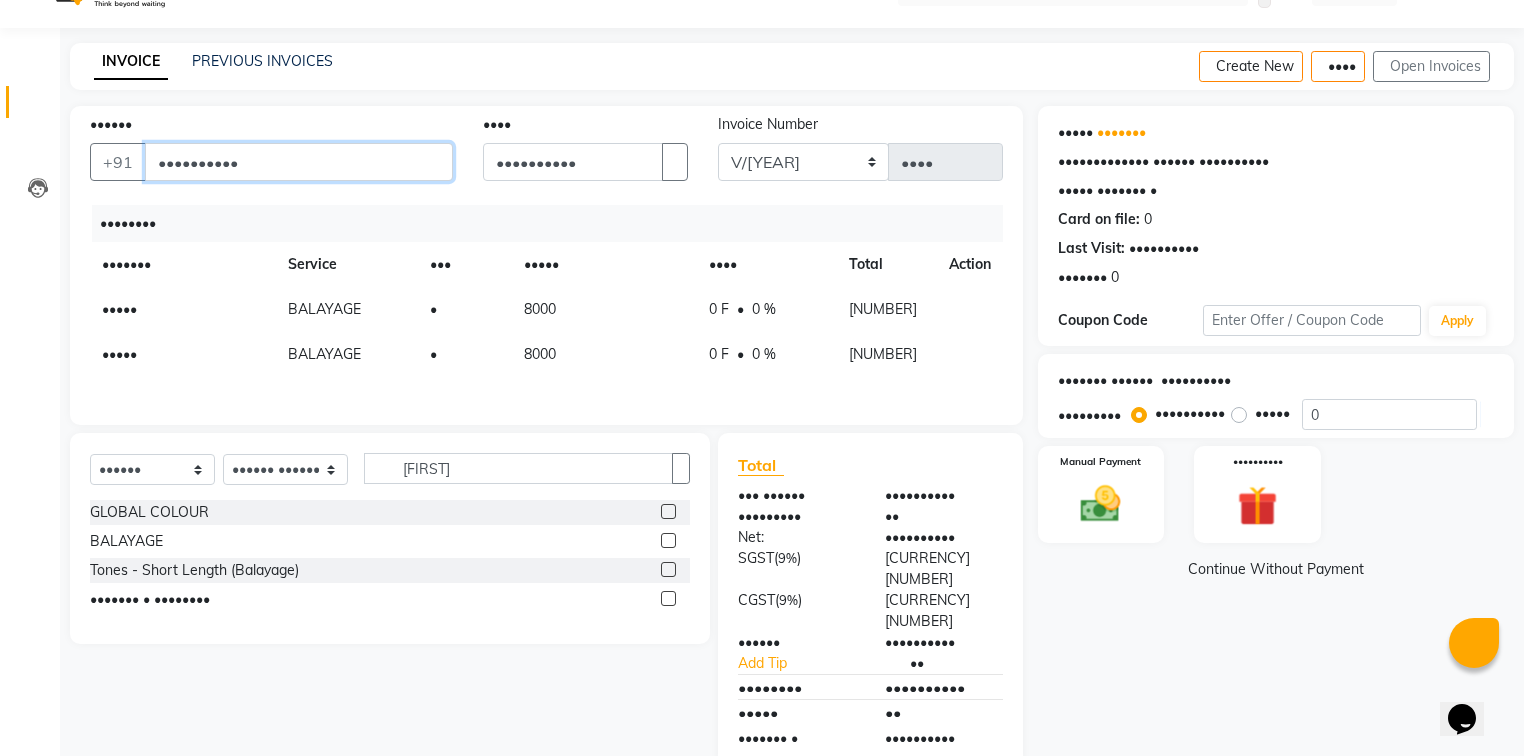 click on "••••••••••" at bounding box center [299, 162] 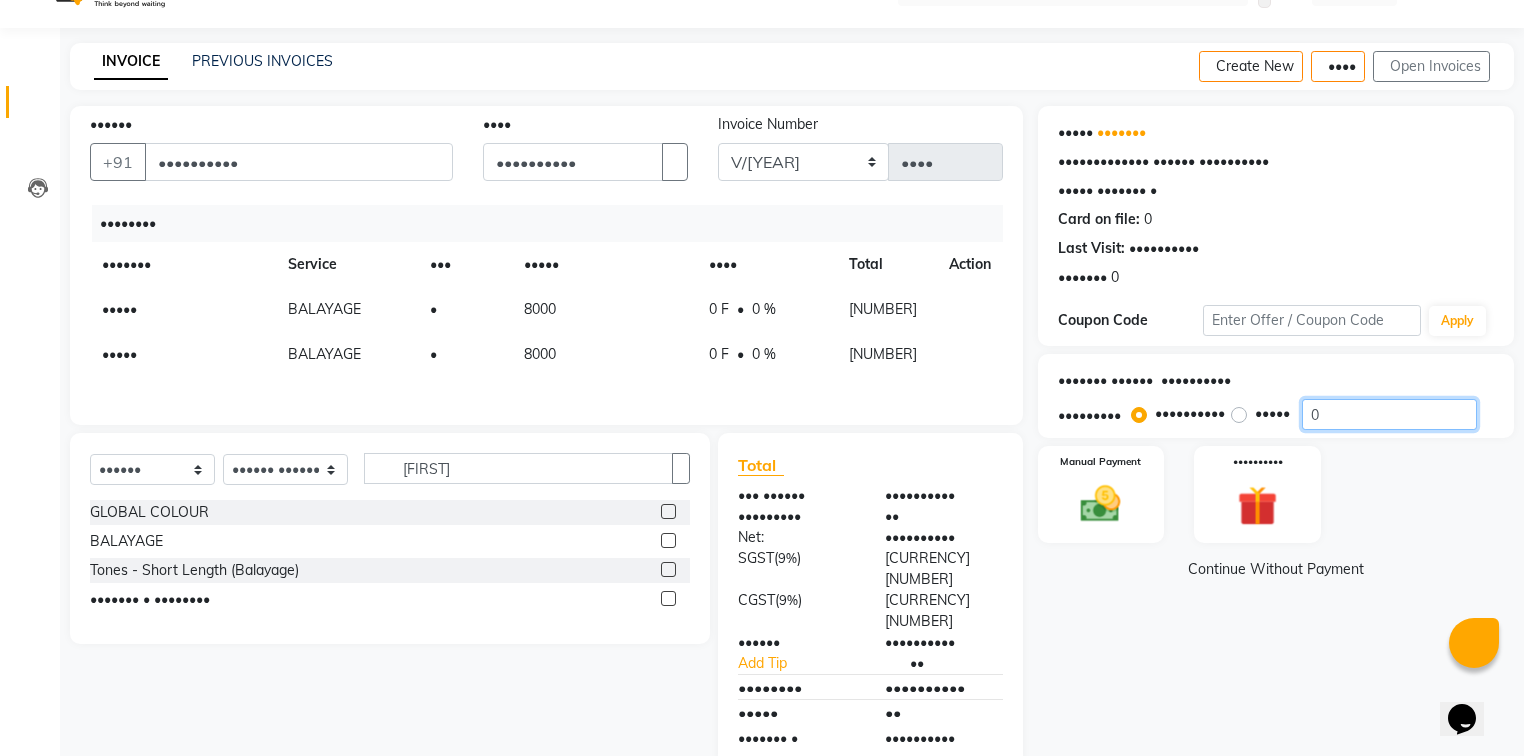 drag, startPoint x: 1308, startPoint y: 413, endPoint x: 1268, endPoint y: 426, distance: 42.059483 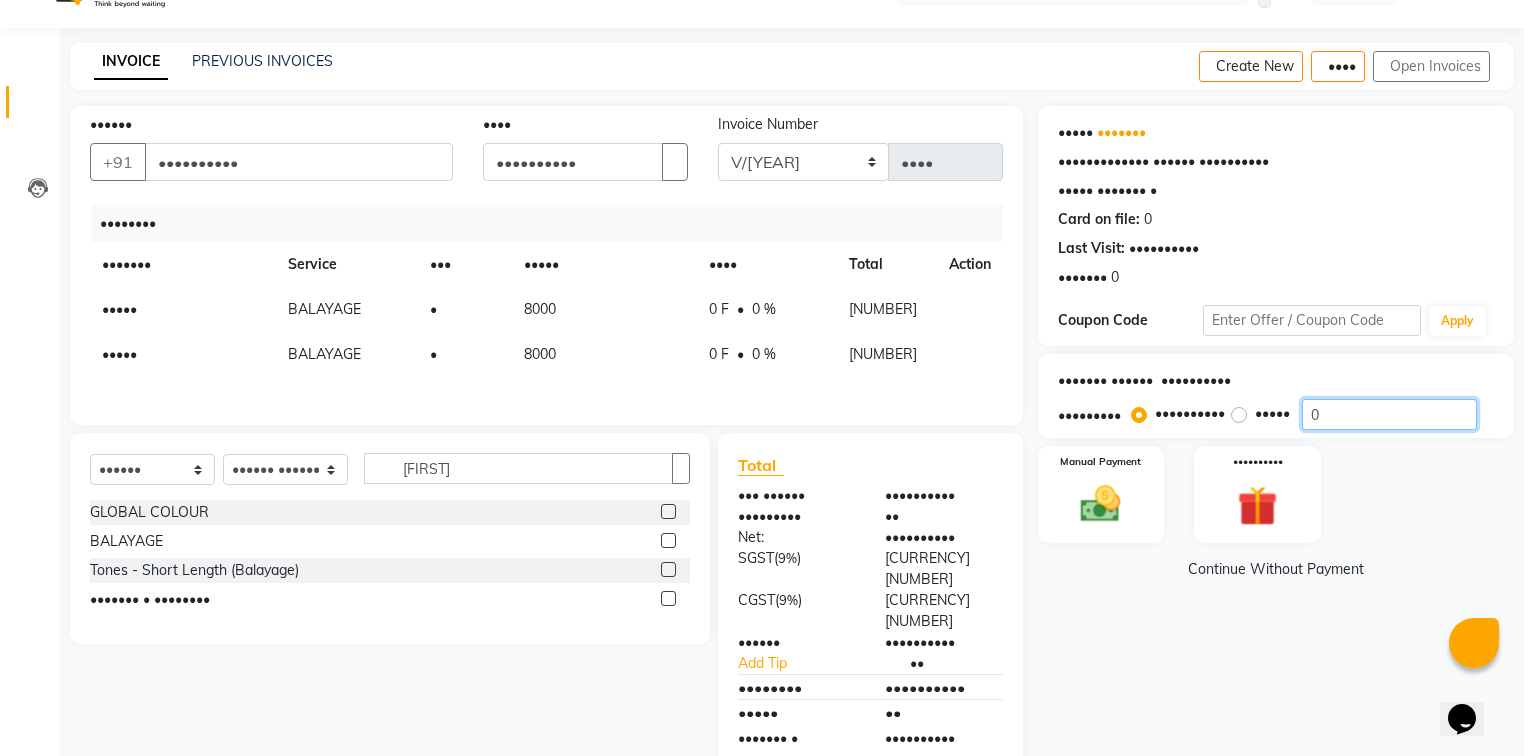 click on "••••••••••   •••••  •" at bounding box center [1307, 414] 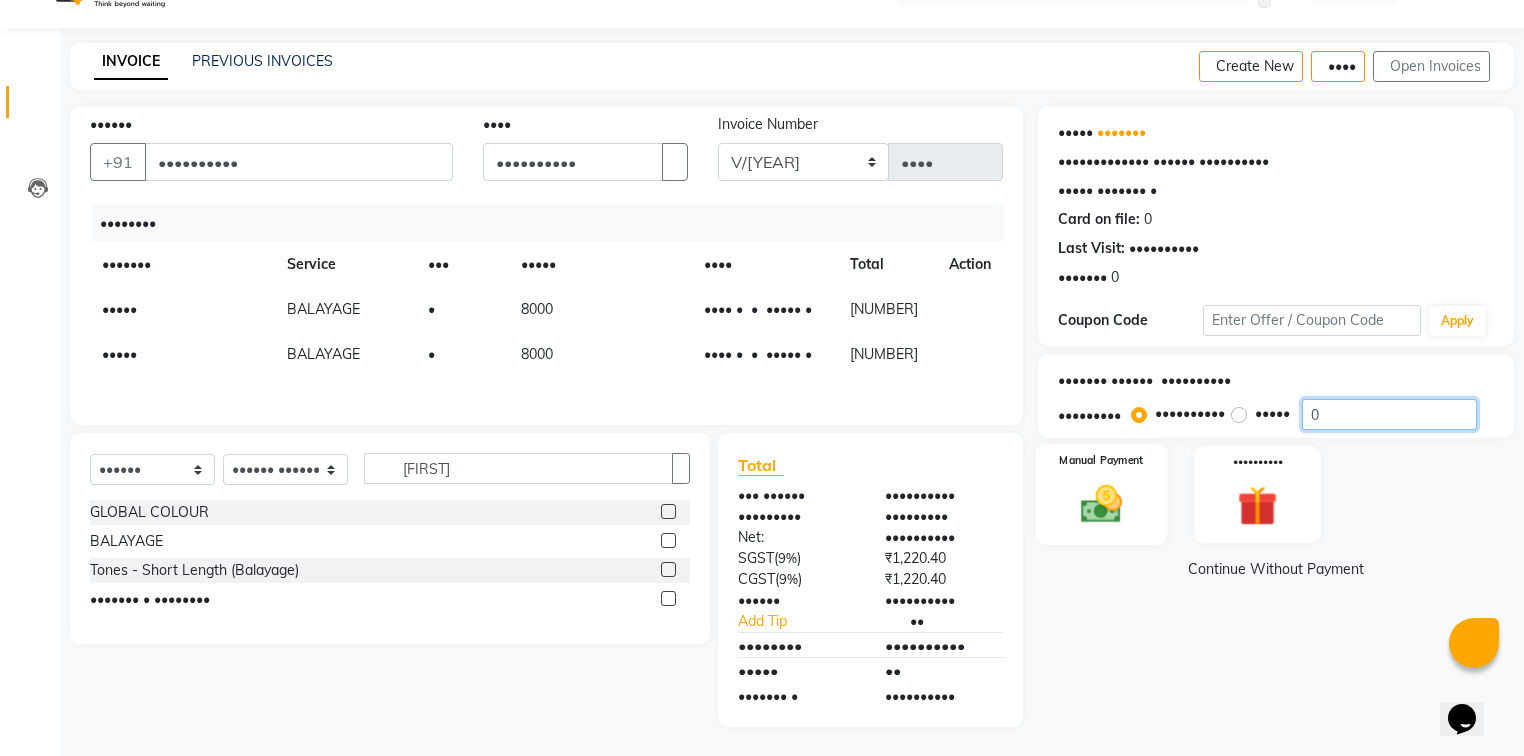 type on "[NUMBER]" 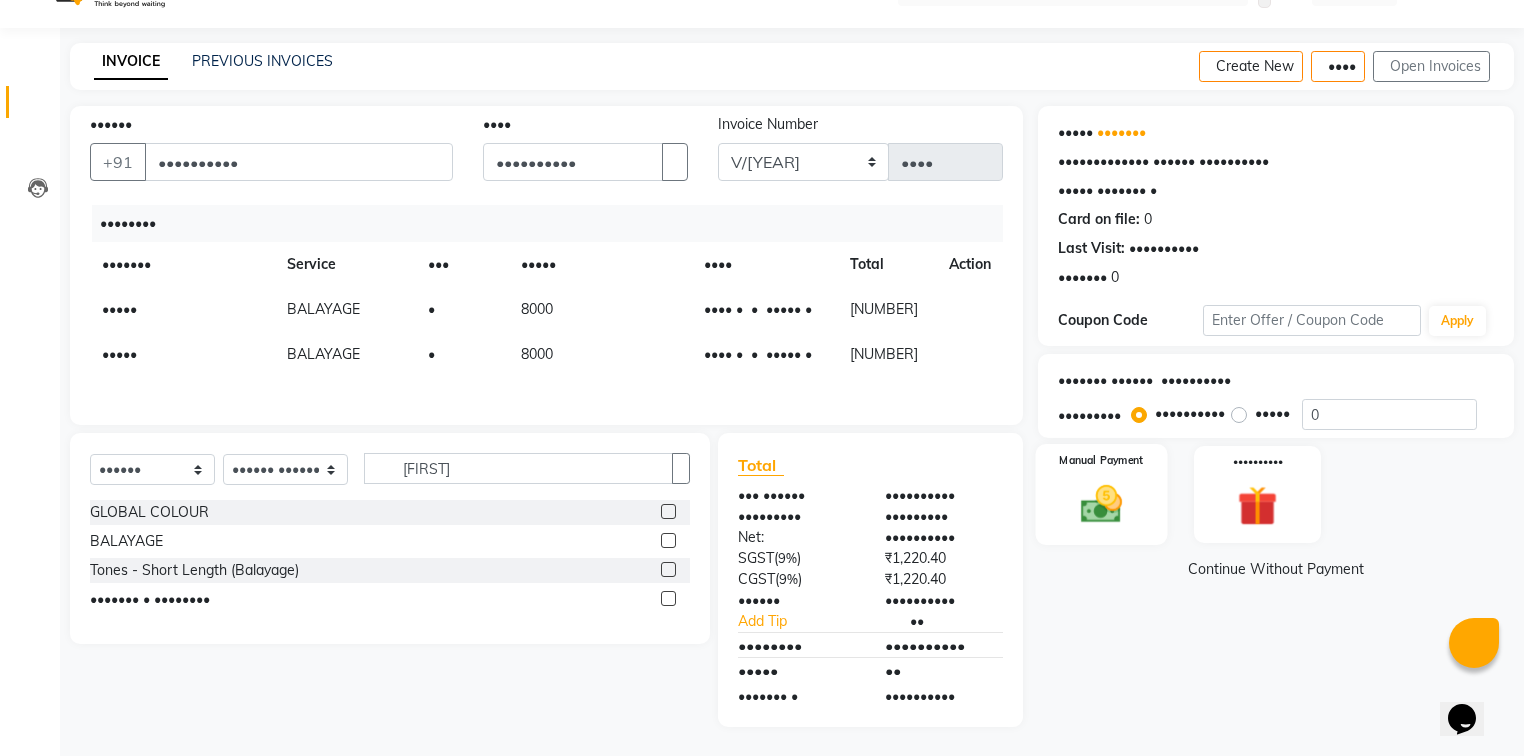 click at bounding box center (1101, 504) 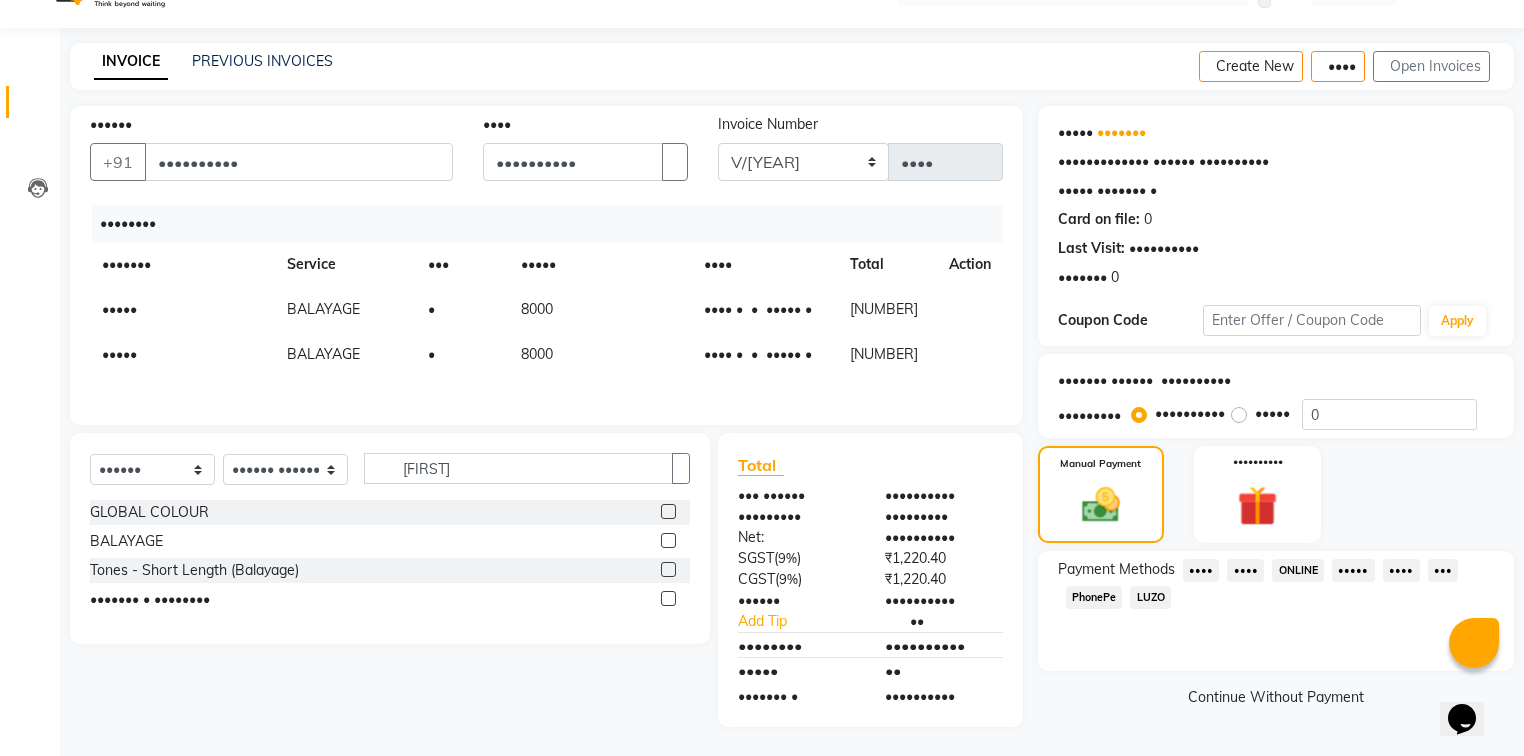 click on "••••" at bounding box center [1201, 570] 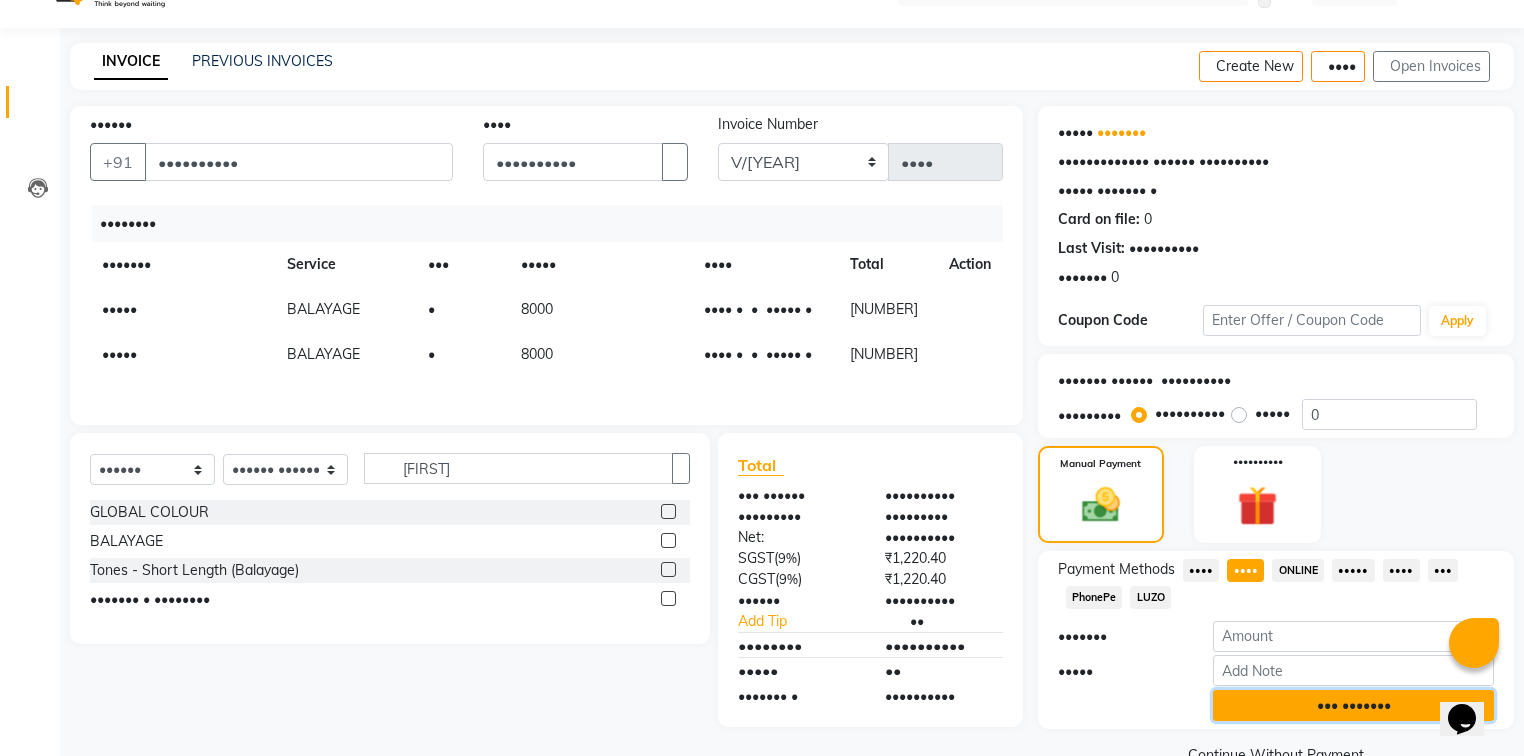 click on "••• •••••••" at bounding box center [1353, 705] 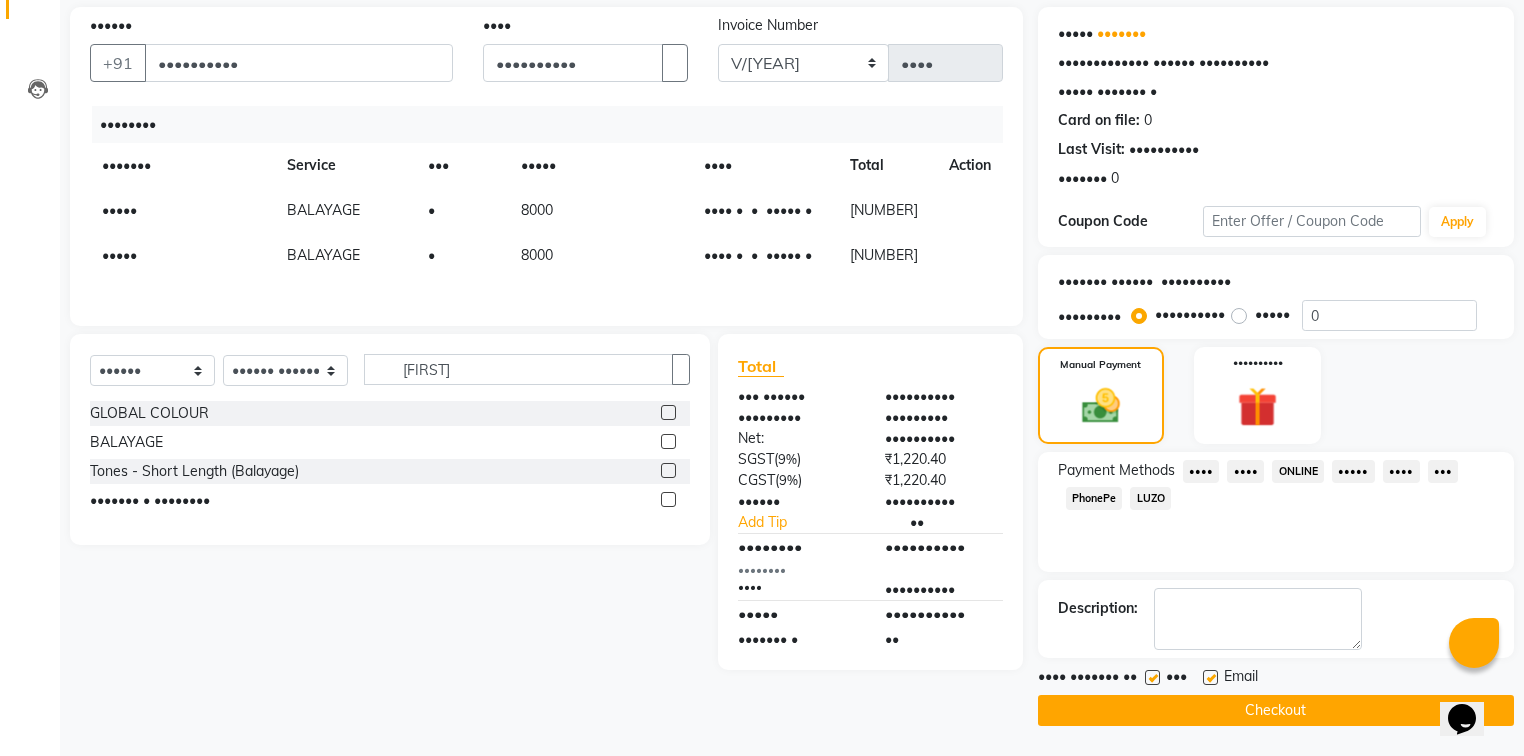 scroll, scrollTop: 144, scrollLeft: 0, axis: vertical 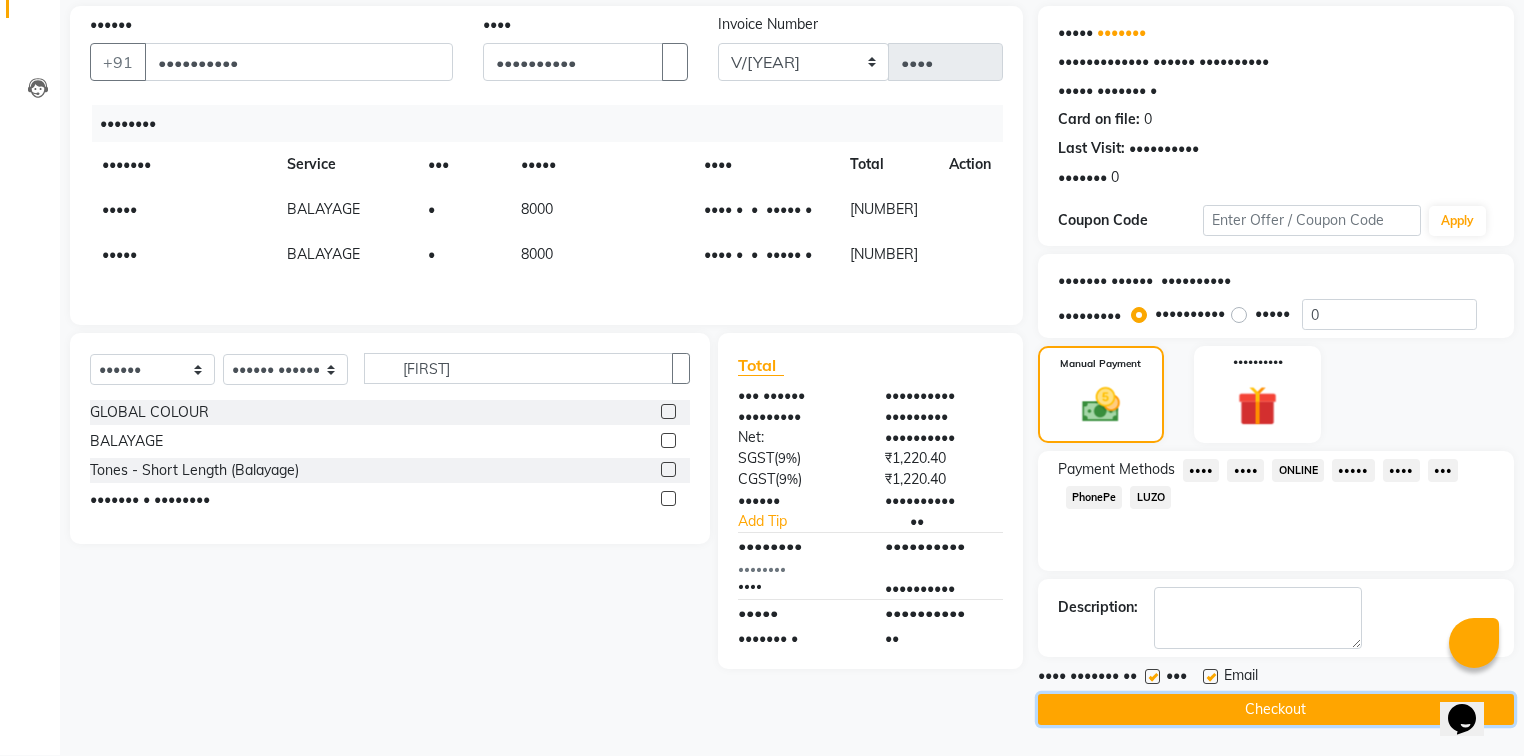 click on "Checkout" at bounding box center (1276, 709) 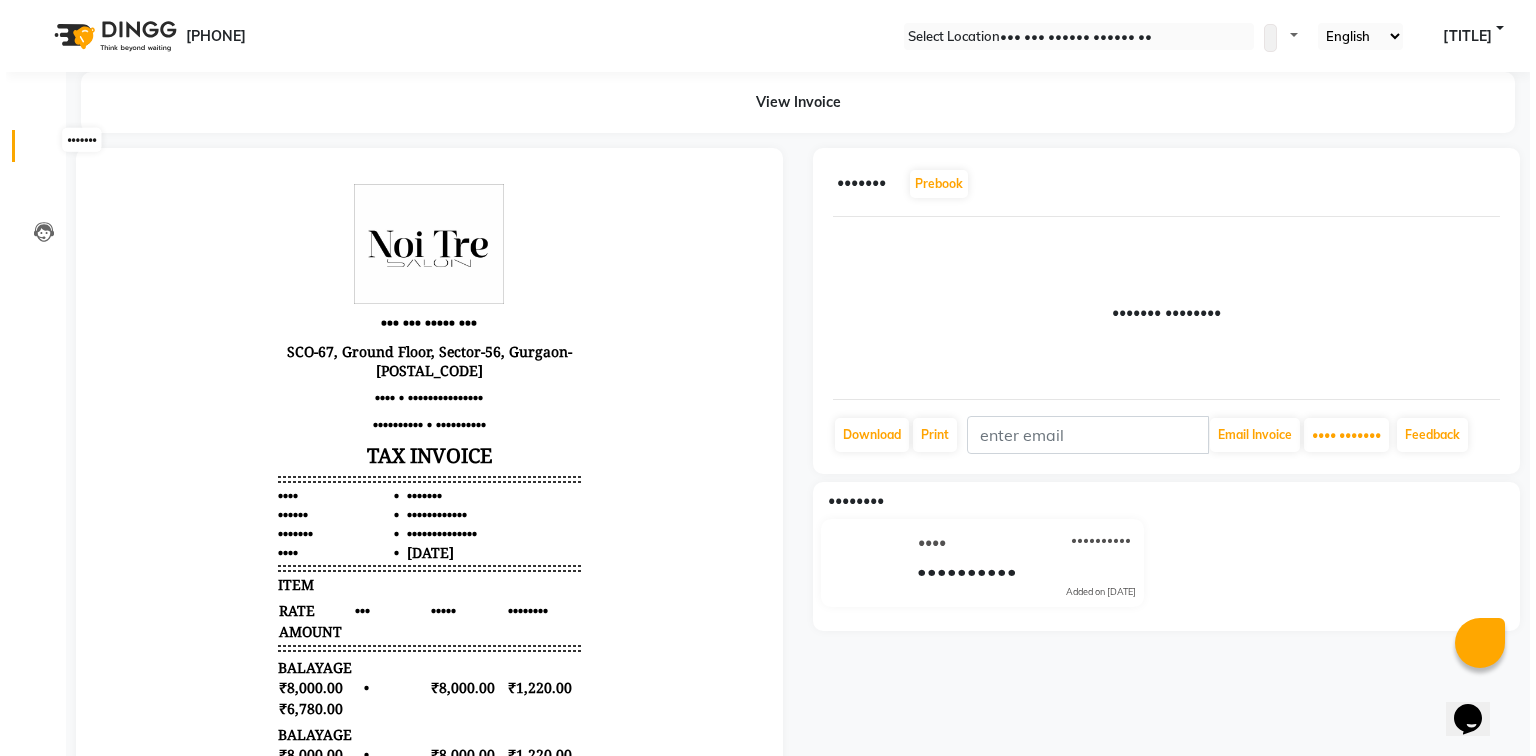 scroll, scrollTop: 0, scrollLeft: 0, axis: both 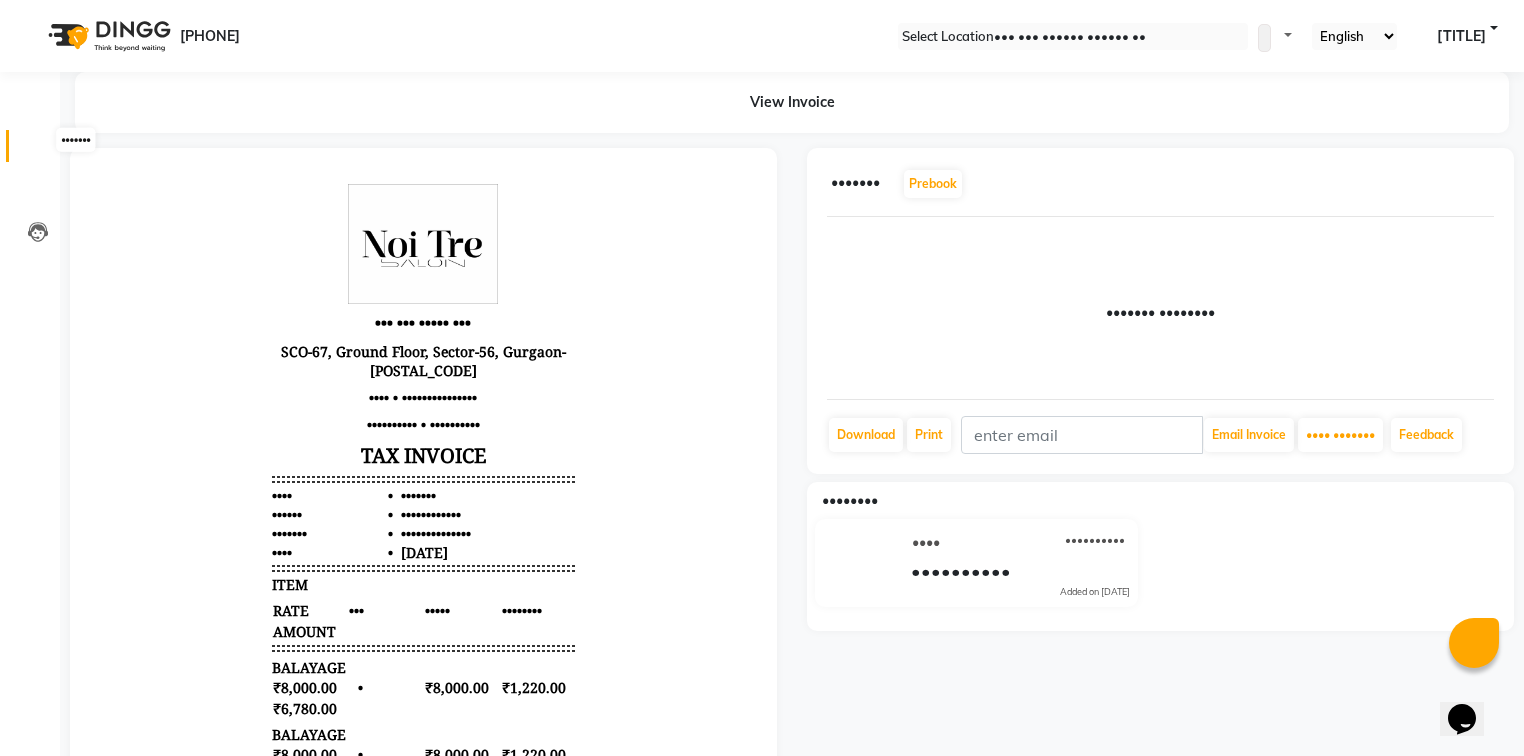 click at bounding box center [38, 151] 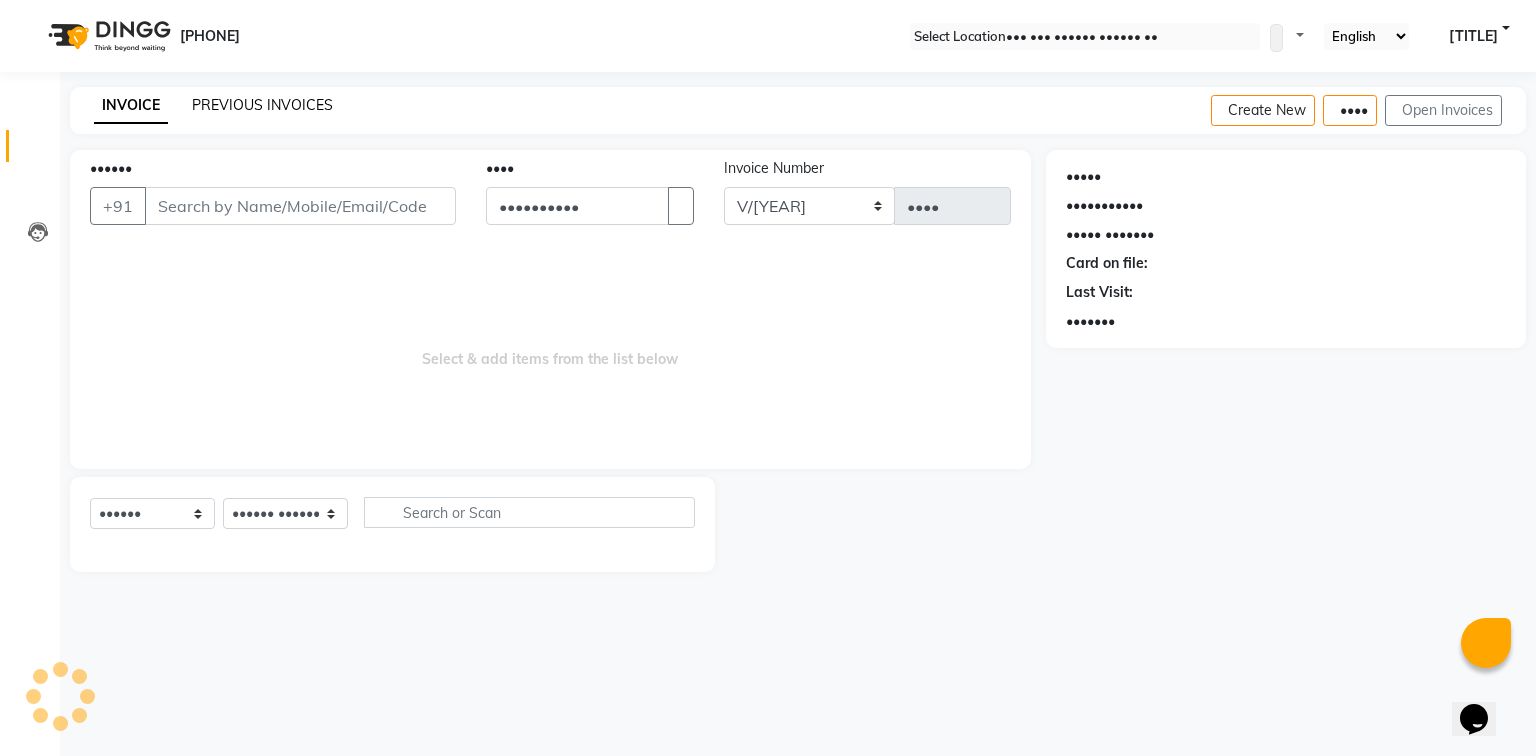click on "PREVIOUS INVOICES" at bounding box center [262, 105] 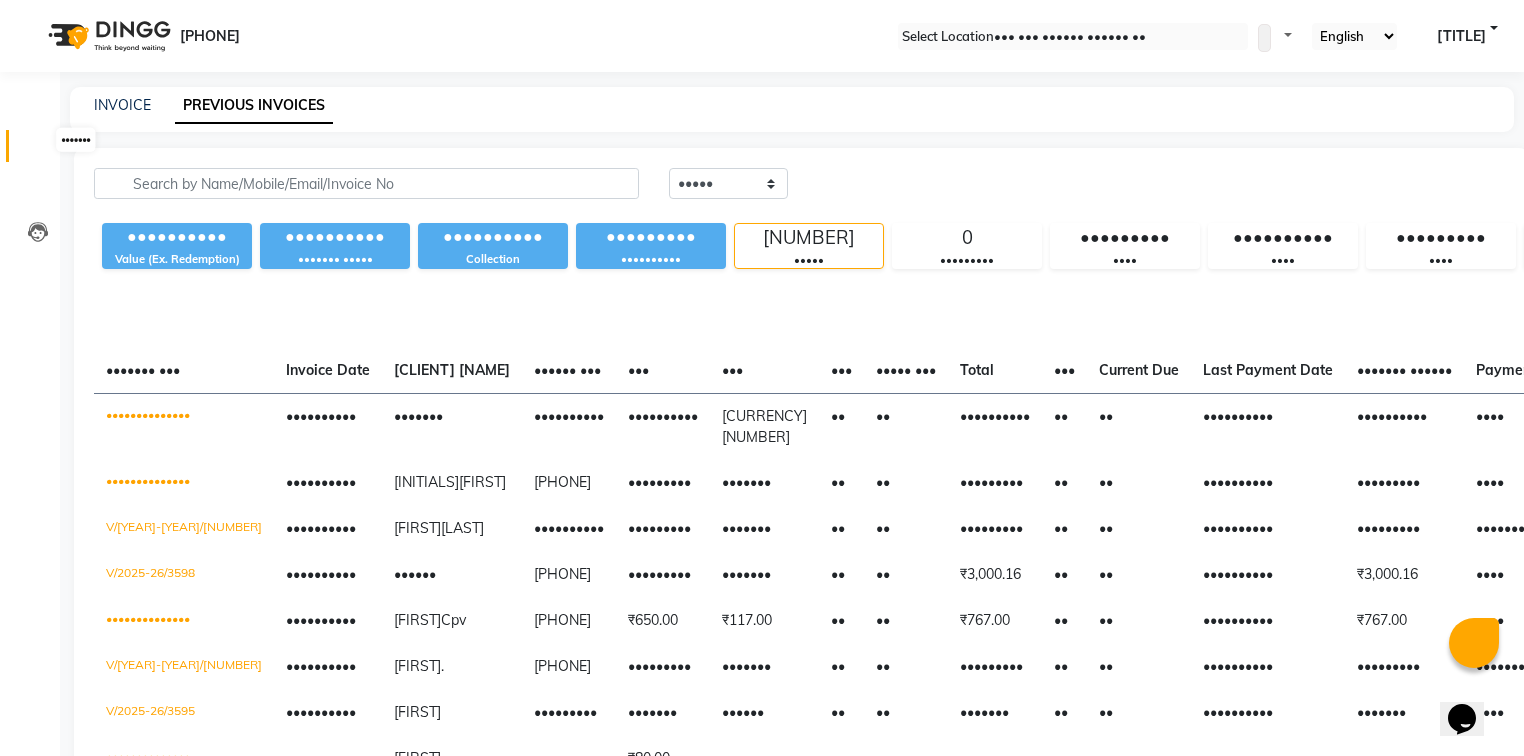 click at bounding box center (38, 151) 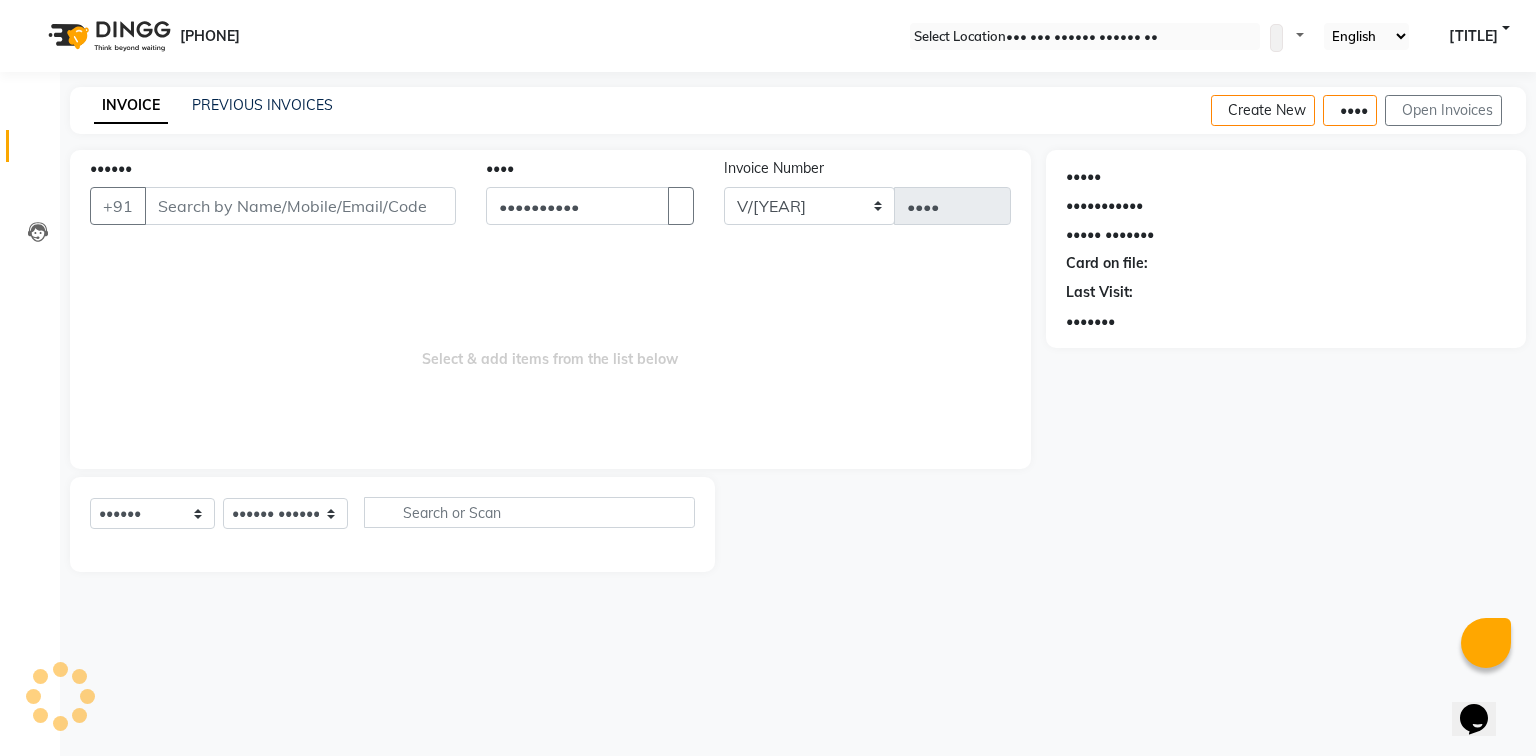 click on "••••••" at bounding box center (300, 206) 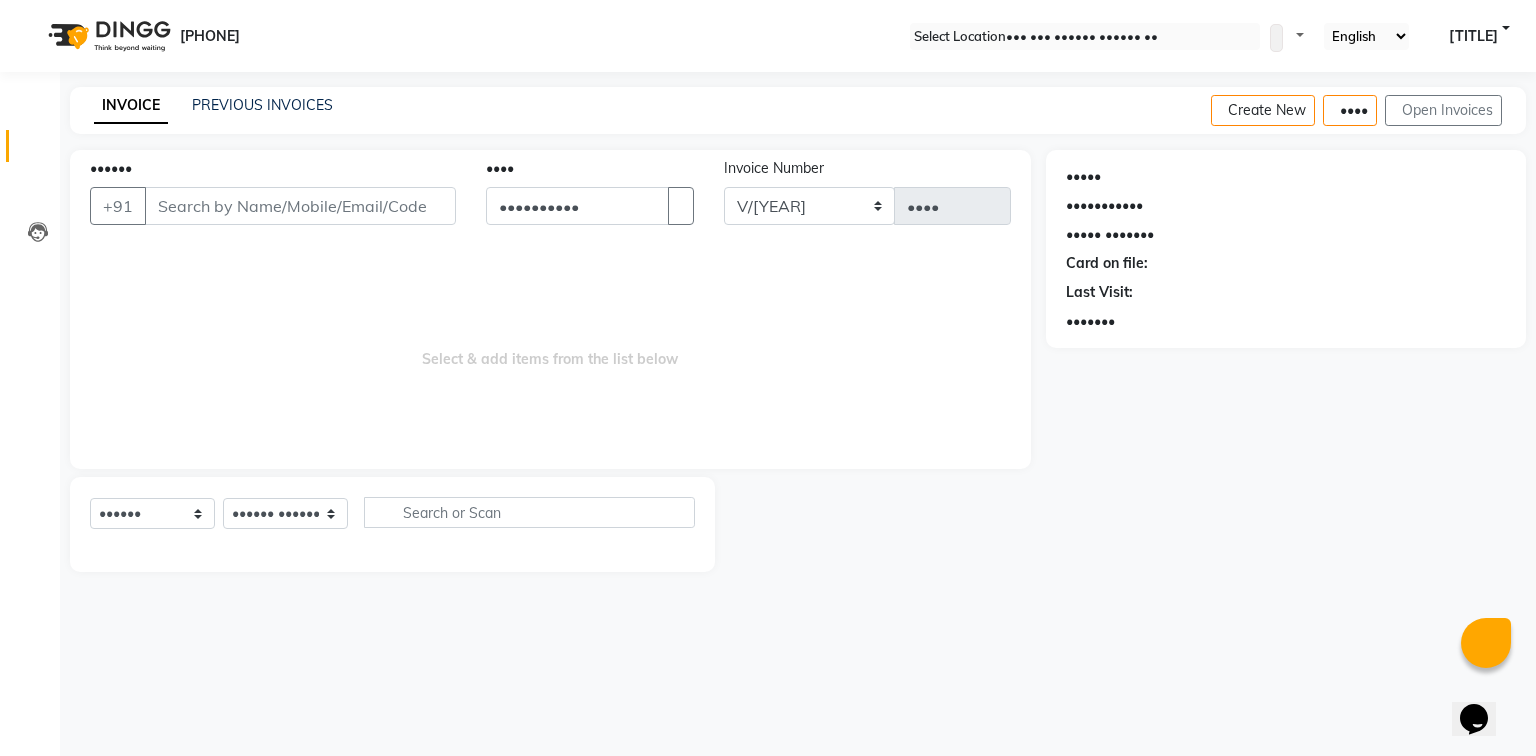 click on "••••••" at bounding box center (300, 206) 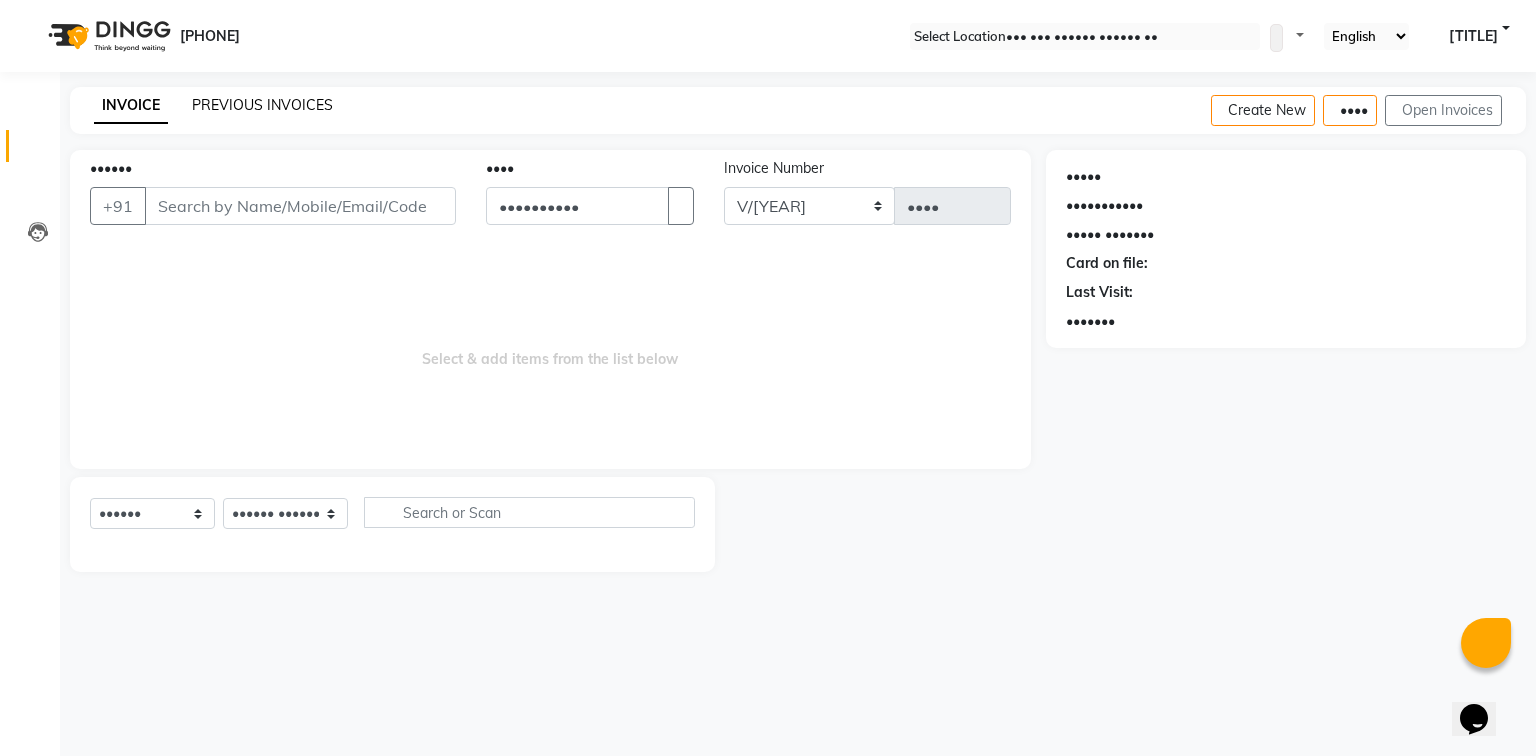 click on "PREVIOUS INVOICES" at bounding box center [262, 105] 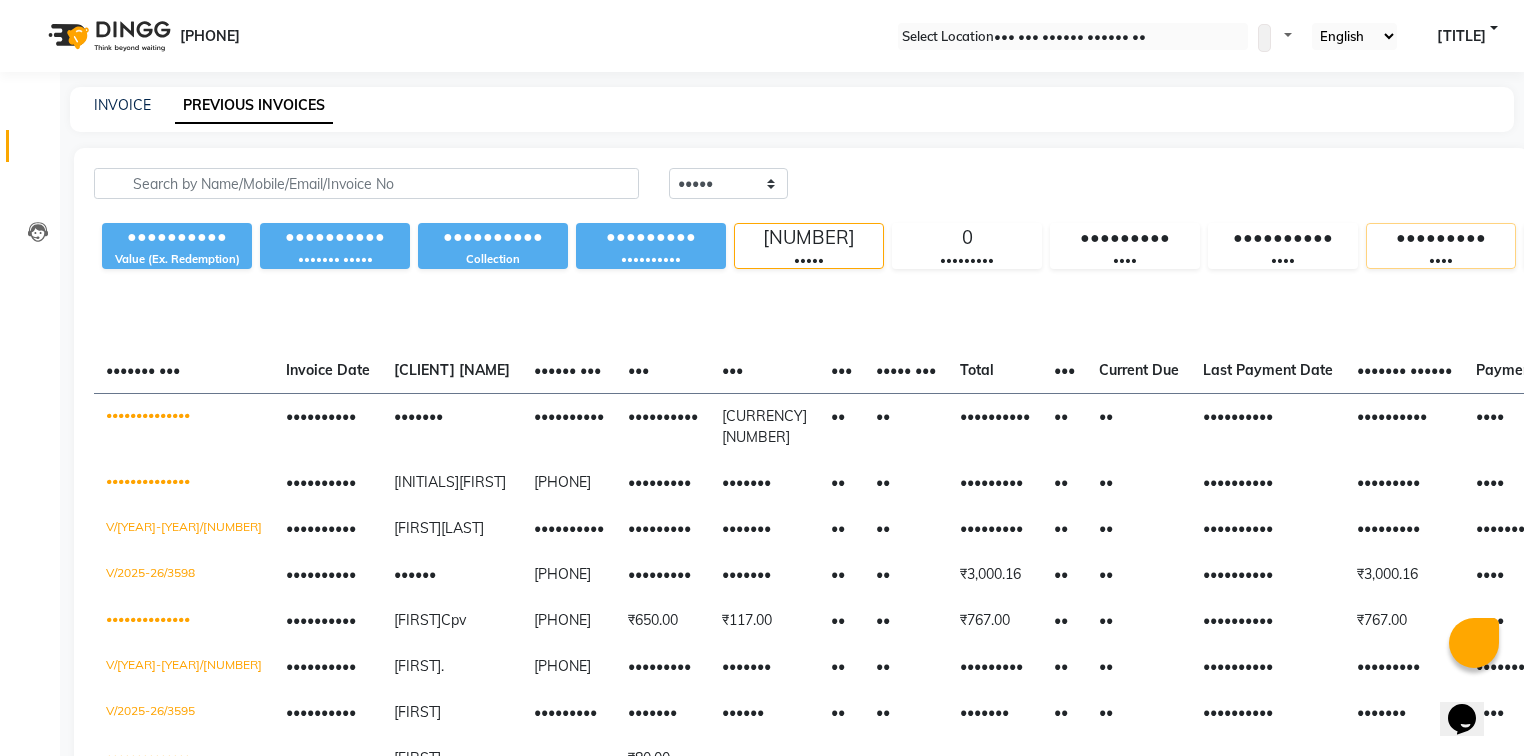 click on "••••" at bounding box center (1125, 260) 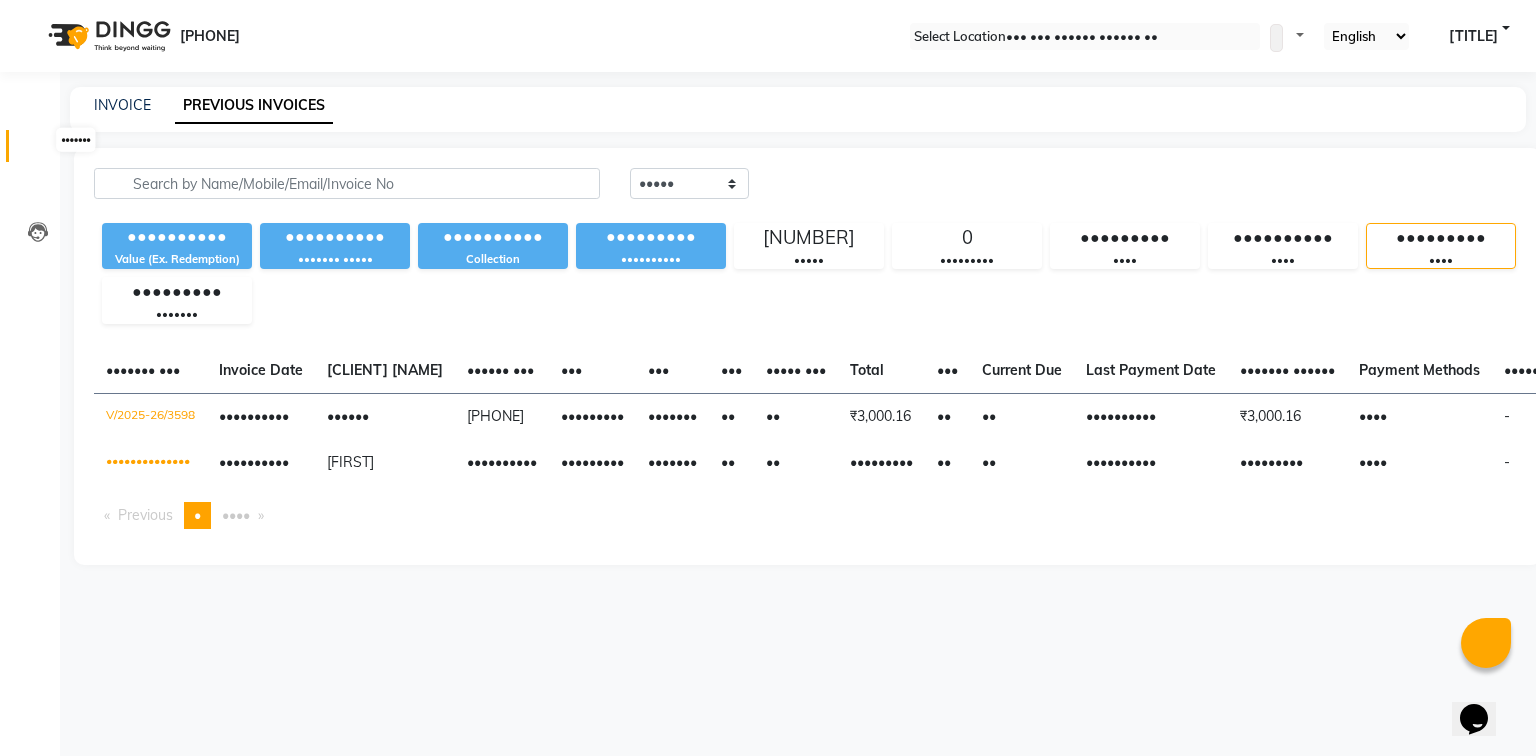 click at bounding box center [38, 151] 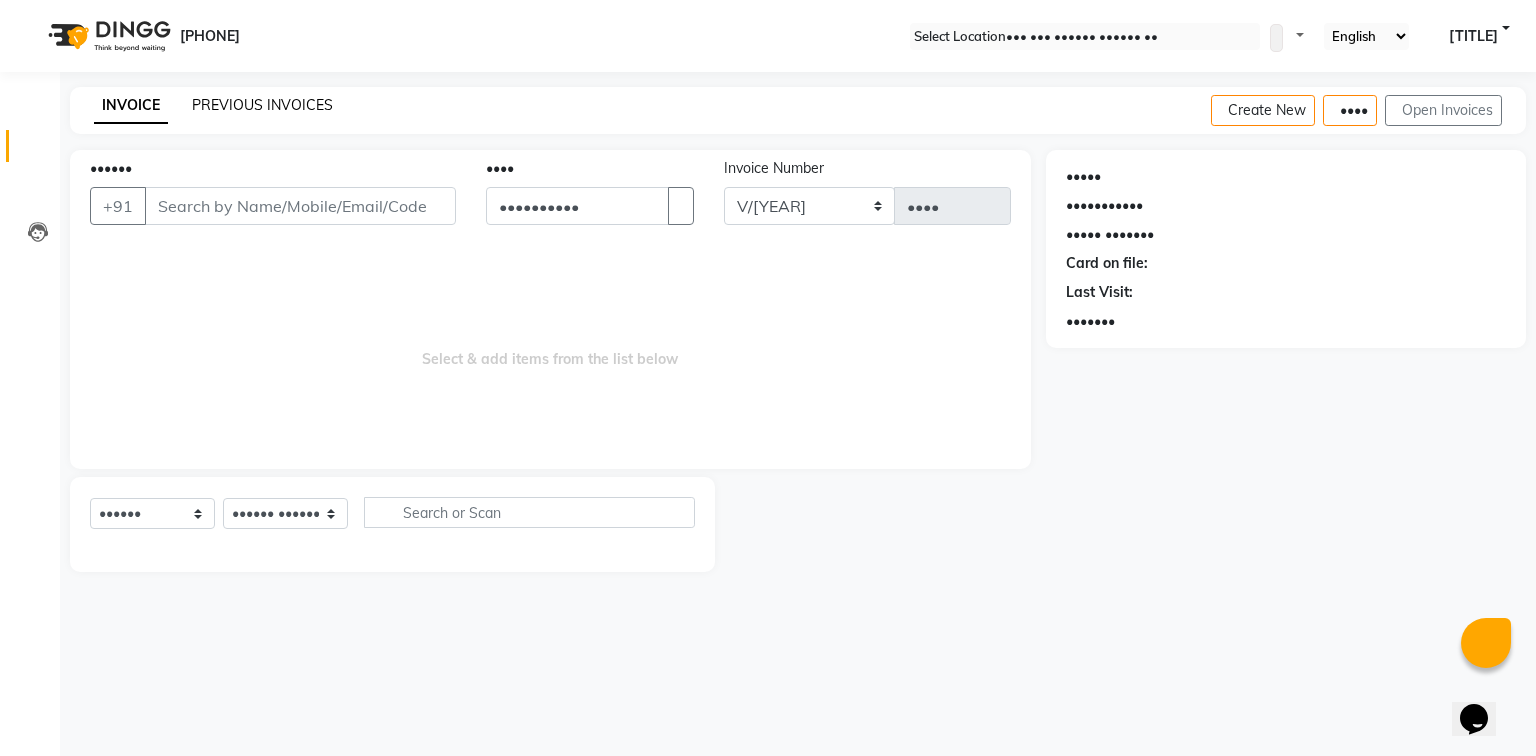click on "PREVIOUS INVOICES" at bounding box center (262, 105) 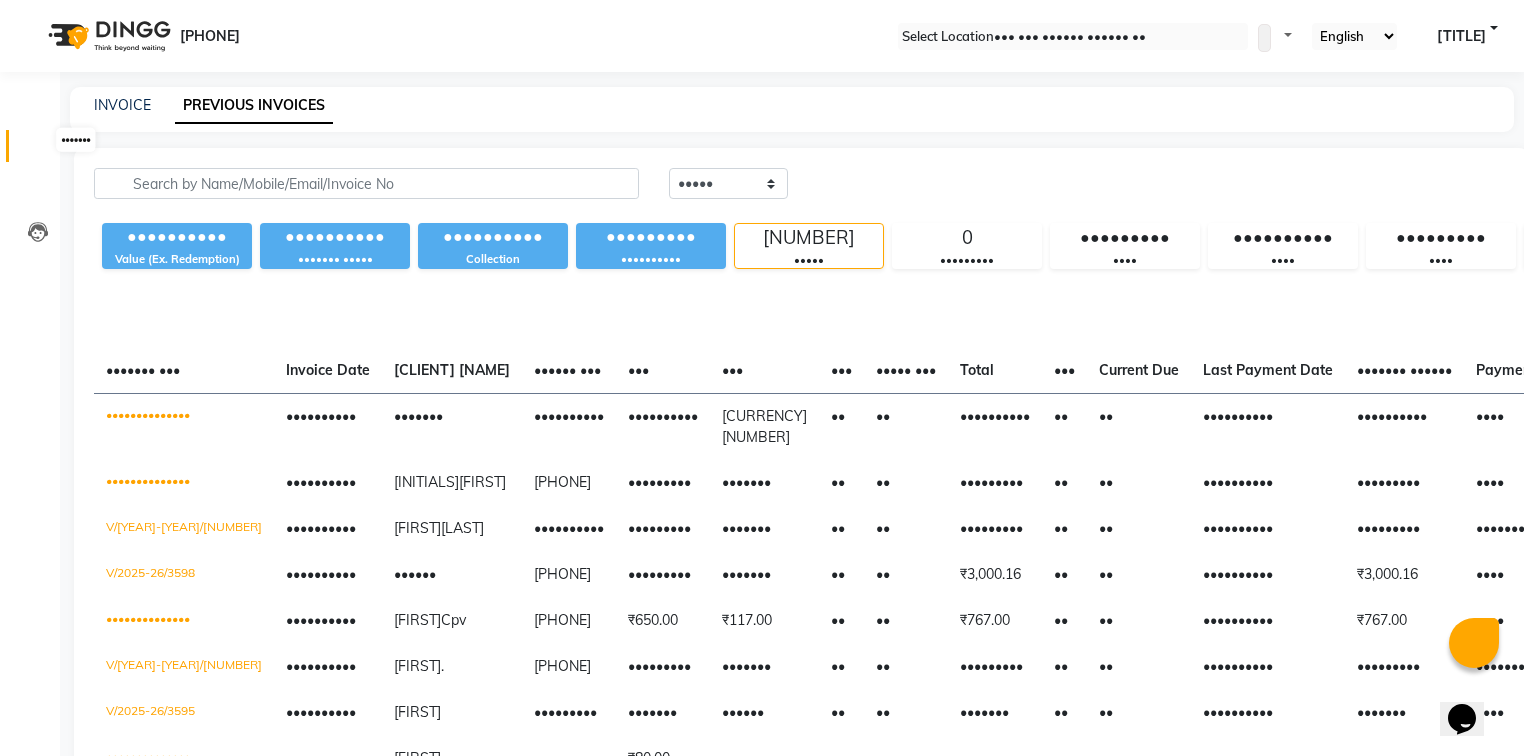 click at bounding box center [38, 151] 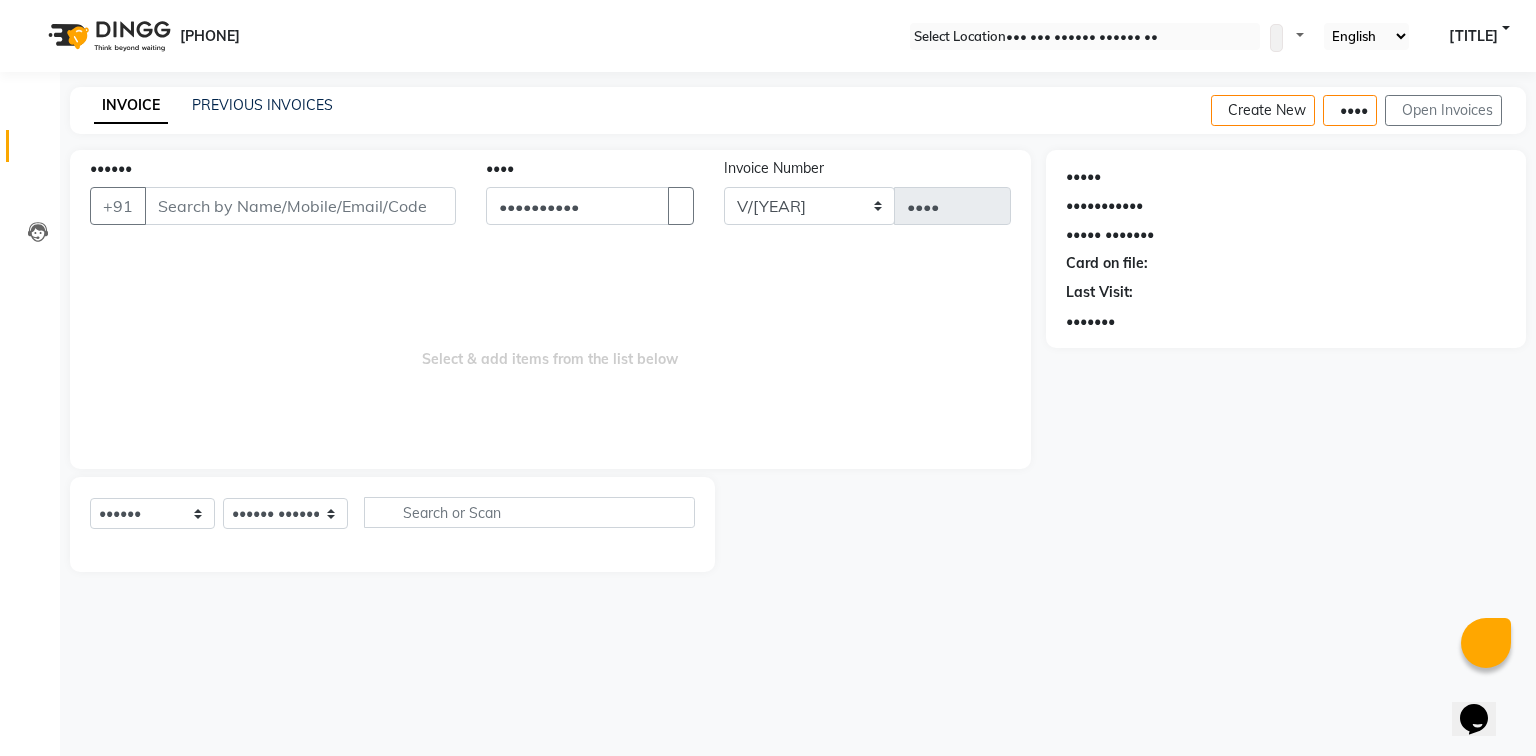 click on "••••••" at bounding box center [300, 206] 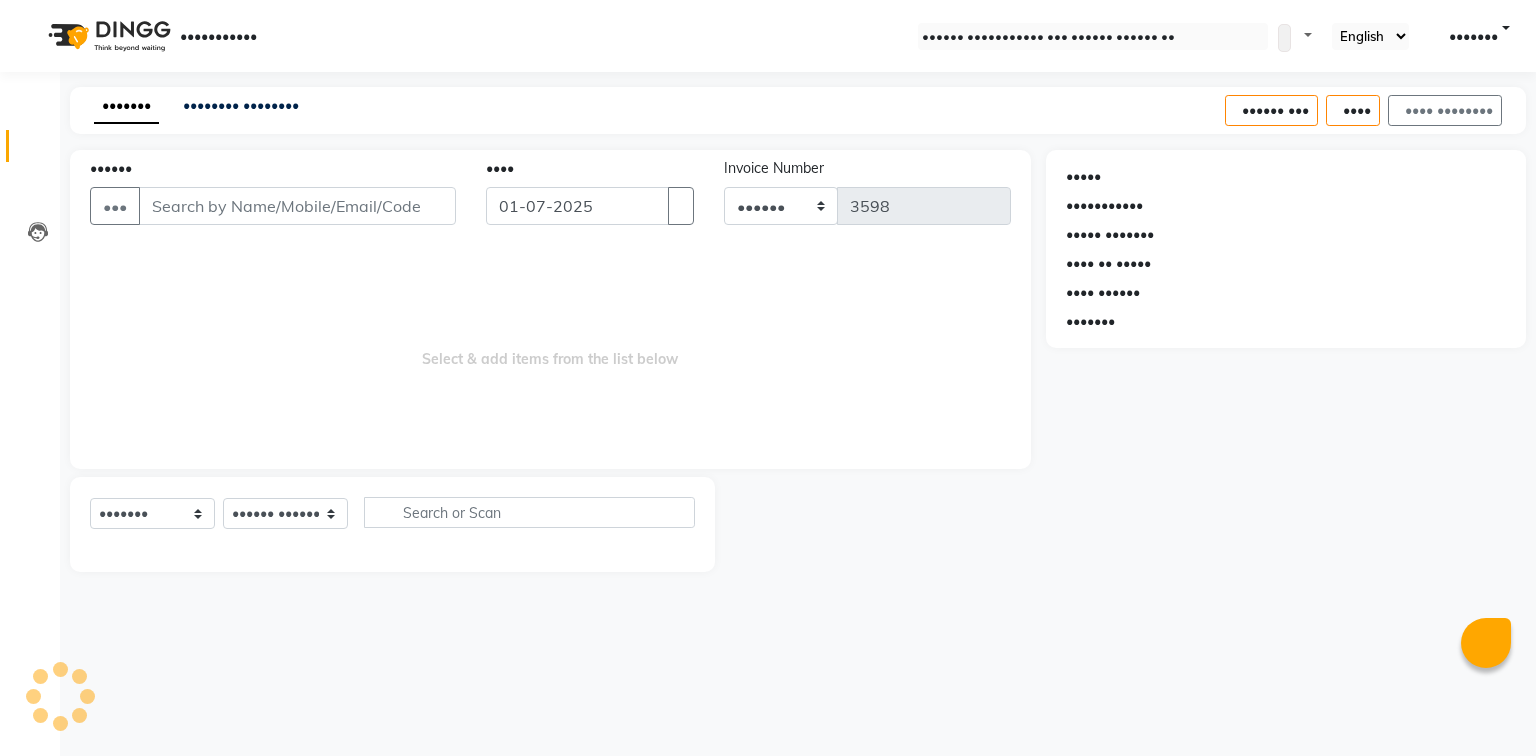 scroll, scrollTop: 0, scrollLeft: 0, axis: both 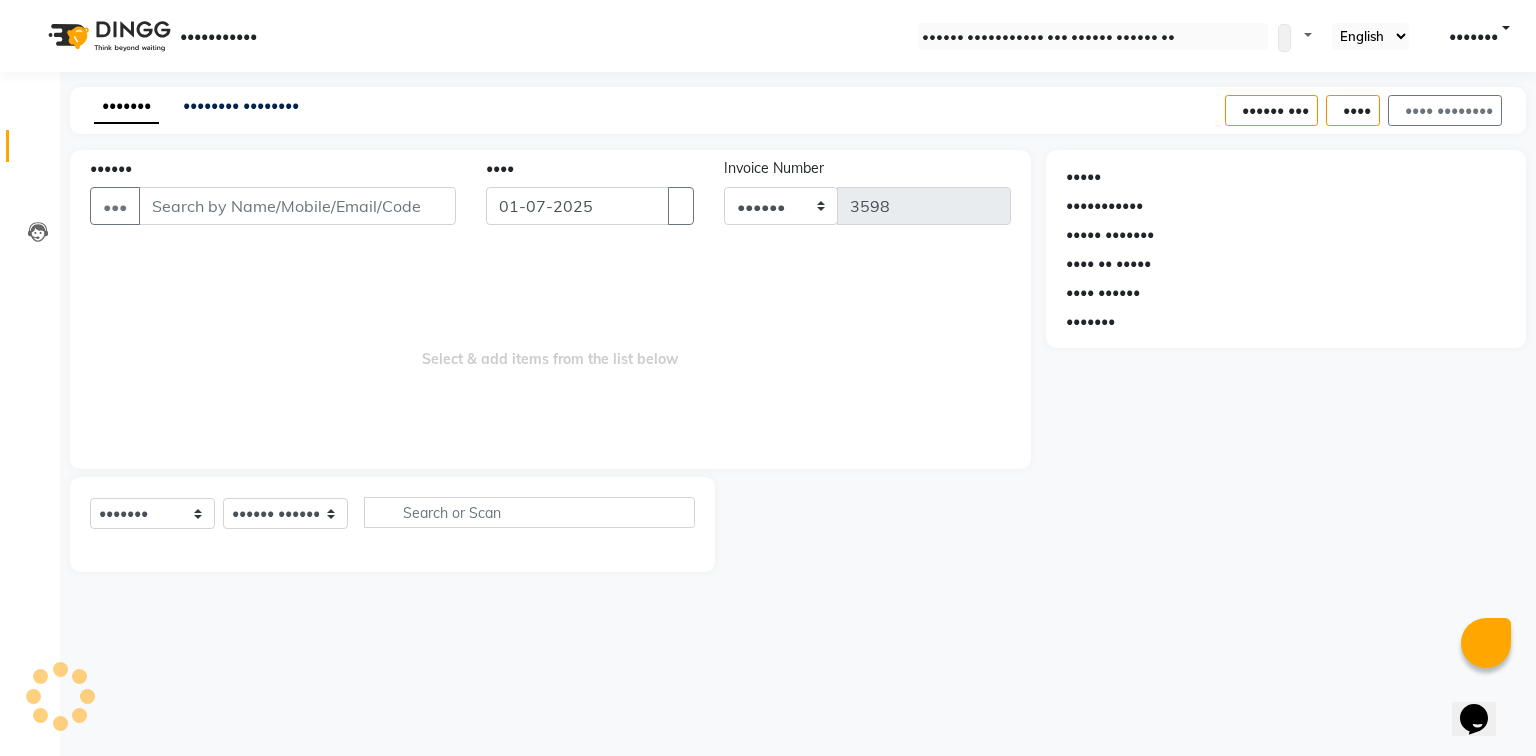 click on "••••••" at bounding box center [297, 206] 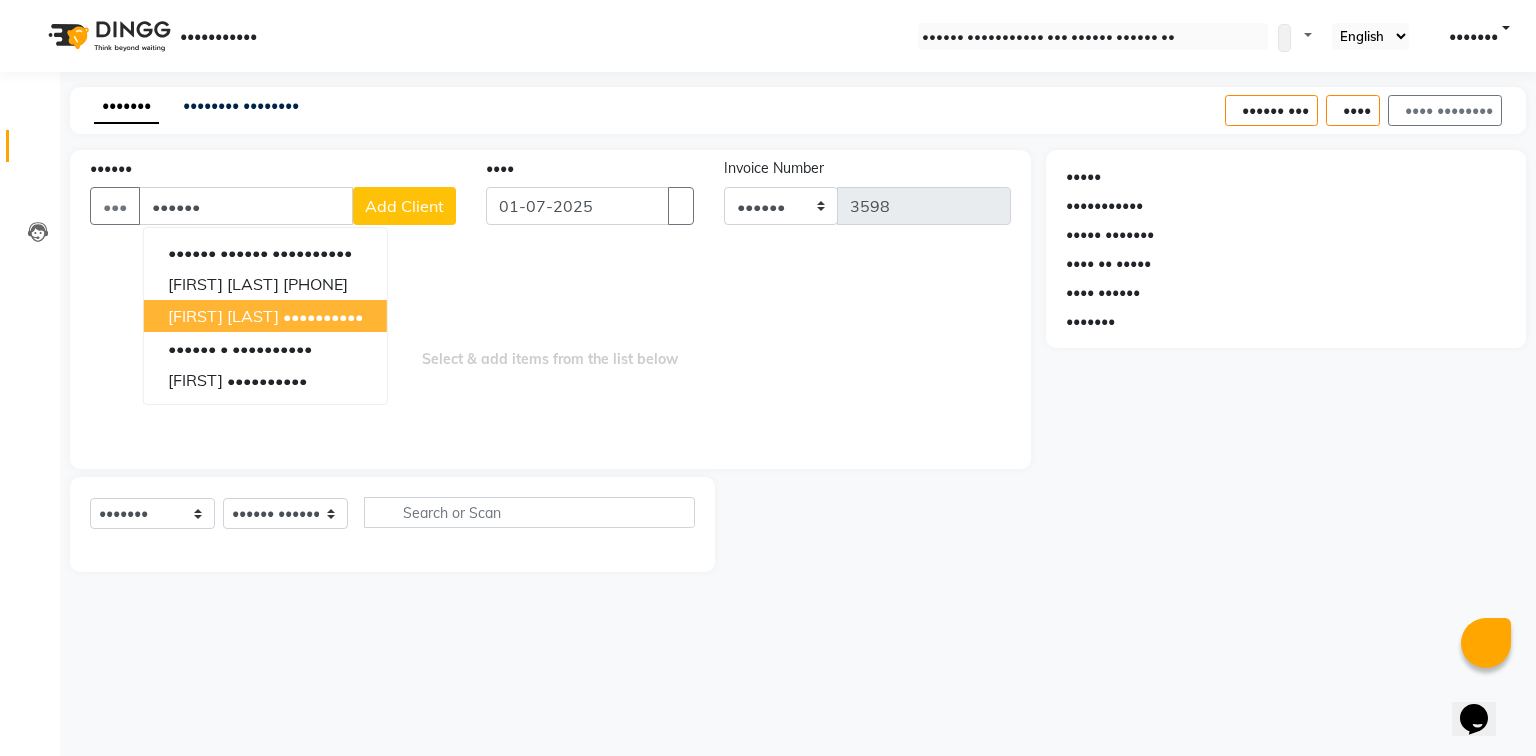 click on "[FIRST] [LAST]" at bounding box center [223, 316] 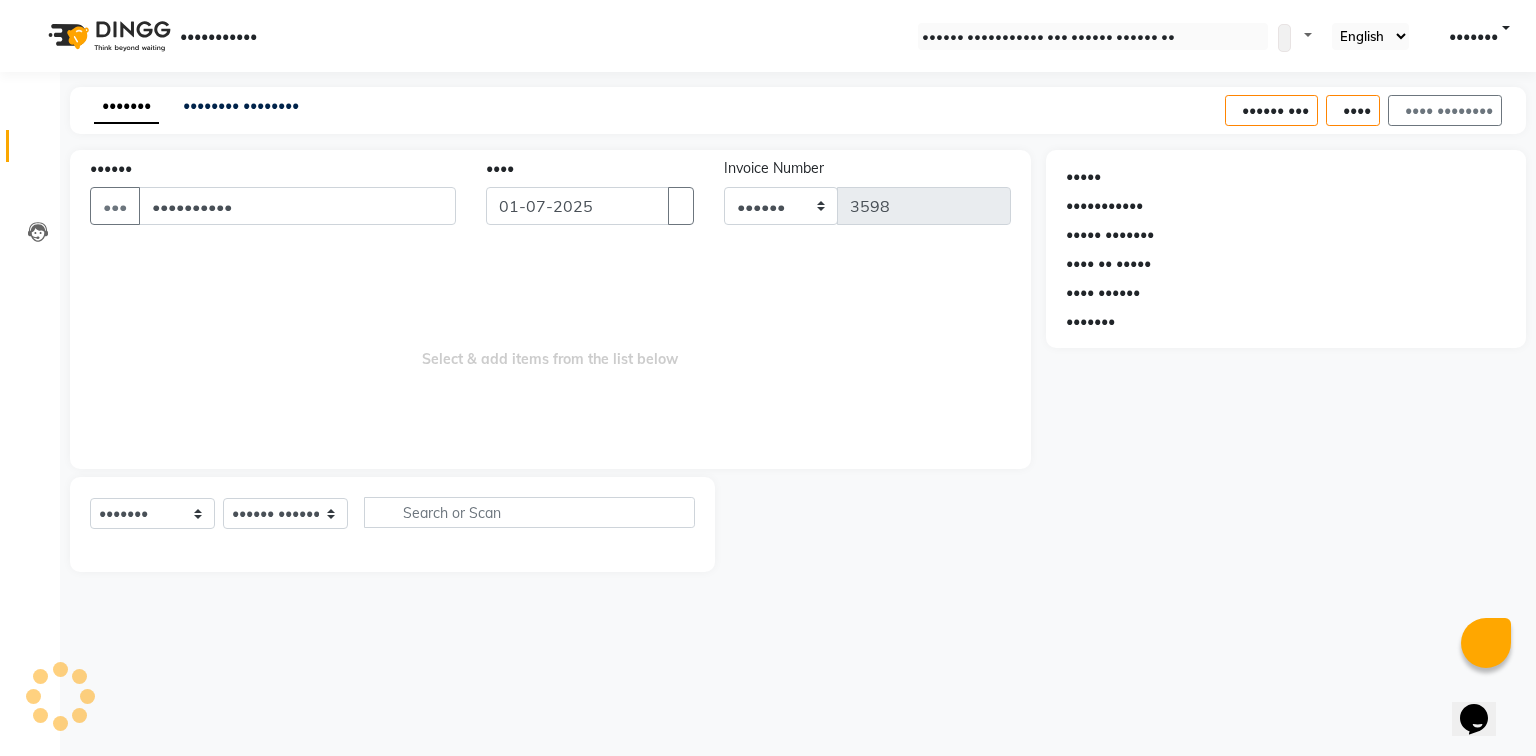 type on "••••••••••" 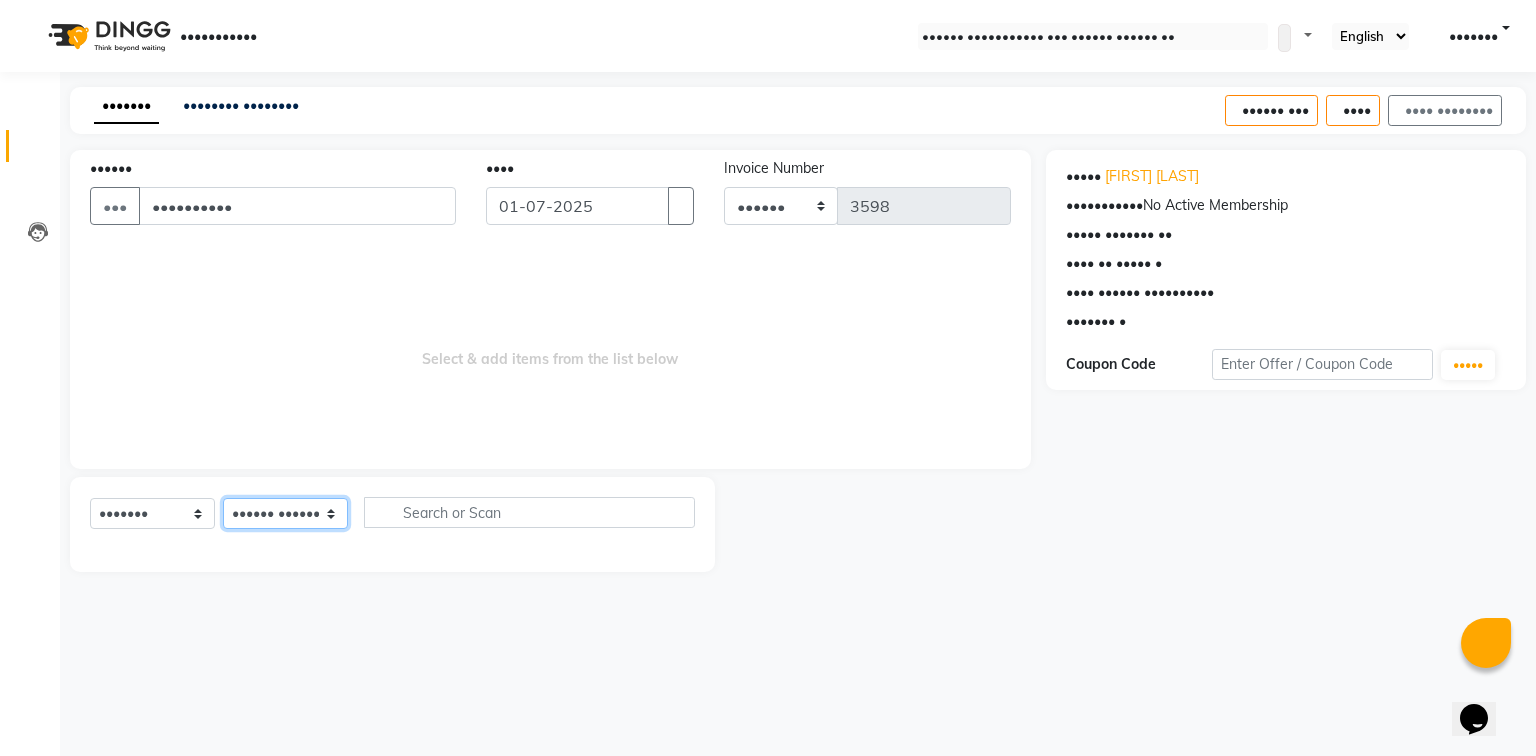 click on "•••••• ••••••• ••••••••• ••••• •••••••• ••••• ••••• •••• •••••• ••••• •••• •••• ••• ••••••• •••••••••• ••••• •••• ••••• ••••• •••••• •••••• •••• •••••• •••••• ••• ••••• •••• ••••••  ••••• ••••• ••••••• •••••••• •••• •••••• ••••• ••••••• ••••••• •••• •••••• ••• ••••••• ••••• ••• ••••• ••••• ••••• ••••• ••••••• ••••• •••••• ••••••  •••• ••• ••••• •• ••••• •••••• ••••••••• •••••• ••• •••••••••• ••••  ••••••  ••••• ••••• ••••• ••••• ••••• ••••• ••••••••• •••• ••••• •••••• •••••• ••••••• ••••••• •••••• ••••• ••••• •••••• ••• ••••• ••••• •••••• ••••••• ••••••• •••••••• ••••••••  •••••• •••••••• •••••• ••••••••• ••••" at bounding box center [285, 513] 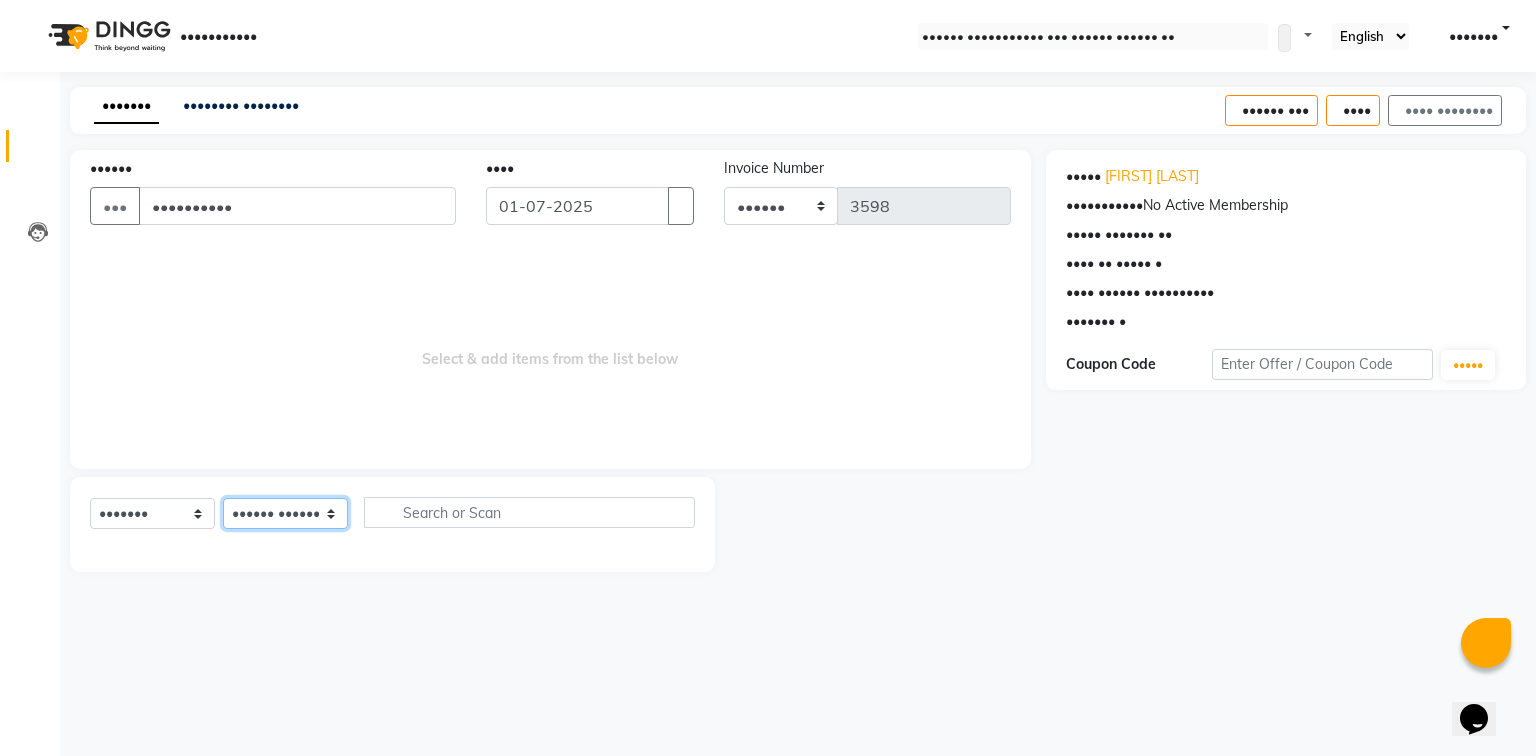 select on "•••••" 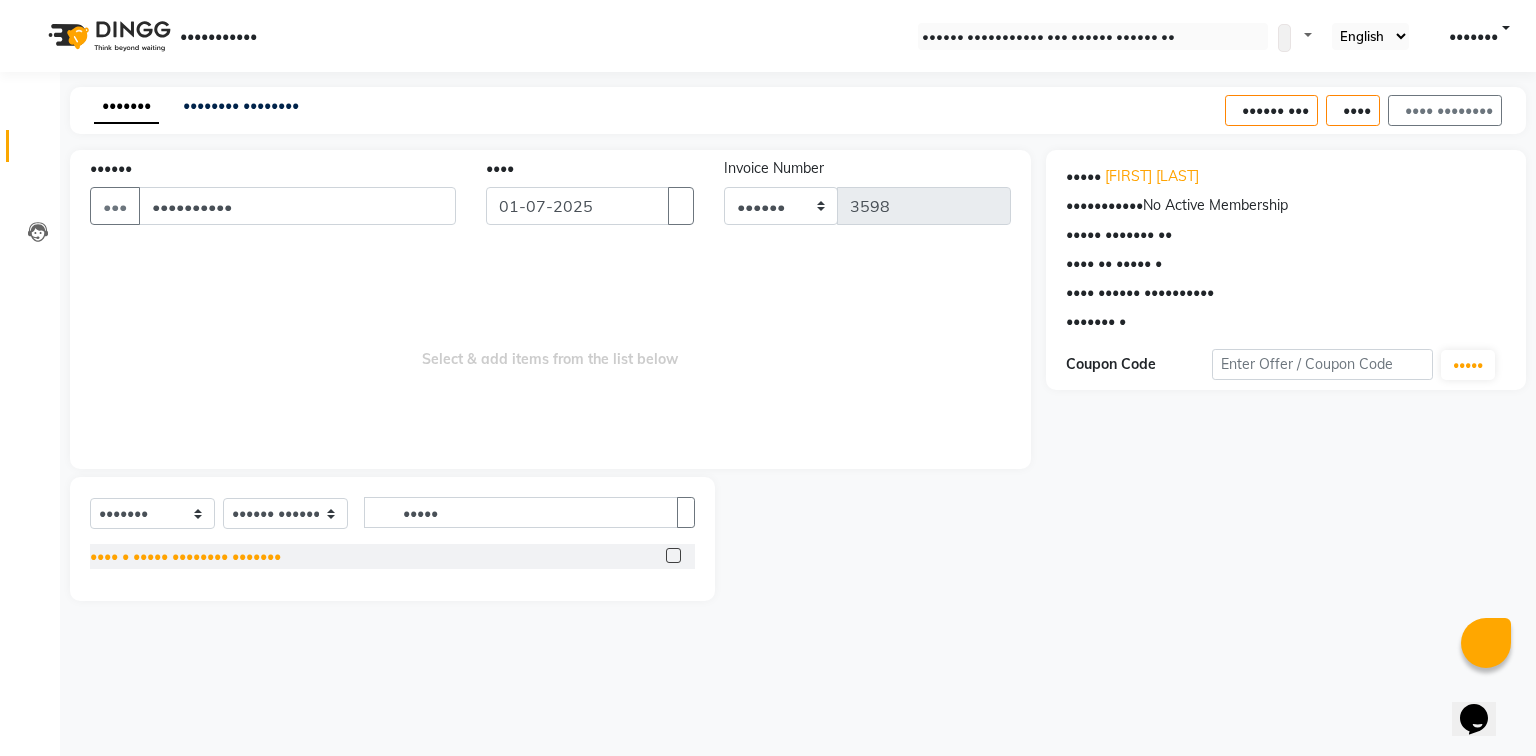 click on "•••• • ••••• •••••••• •••••••" at bounding box center [185, 556] 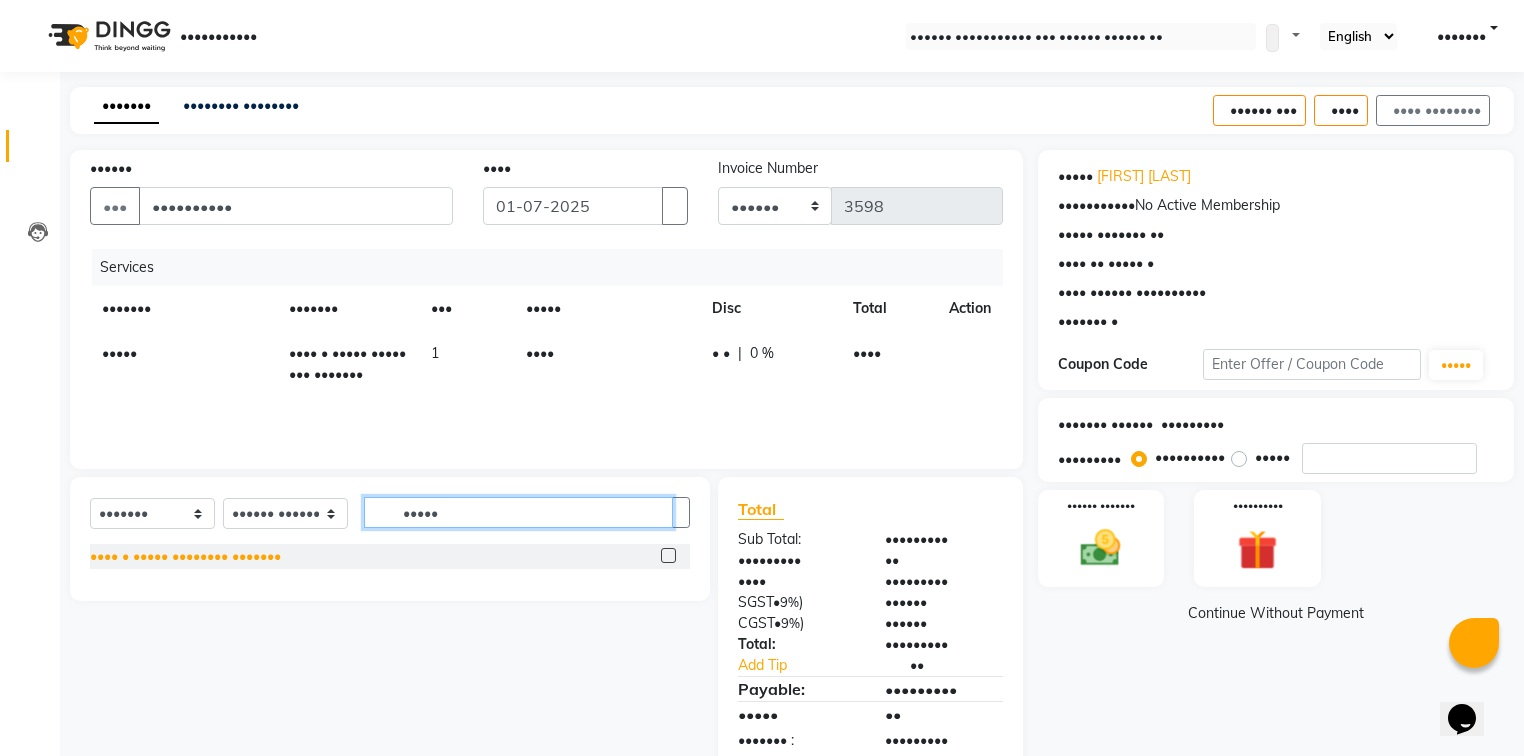 drag, startPoint x: 522, startPoint y: 511, endPoint x: 233, endPoint y: 553, distance: 292.03595 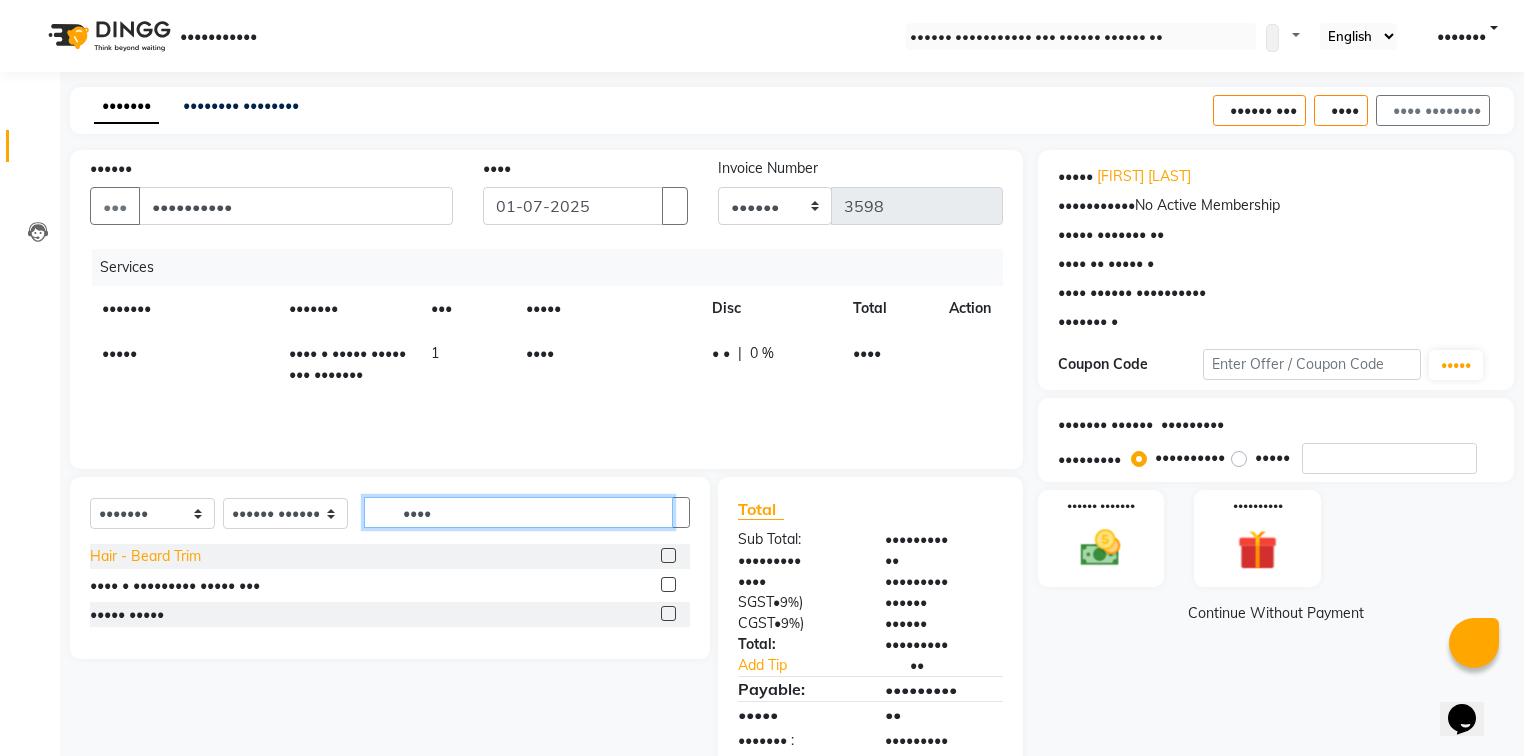 type on "••••" 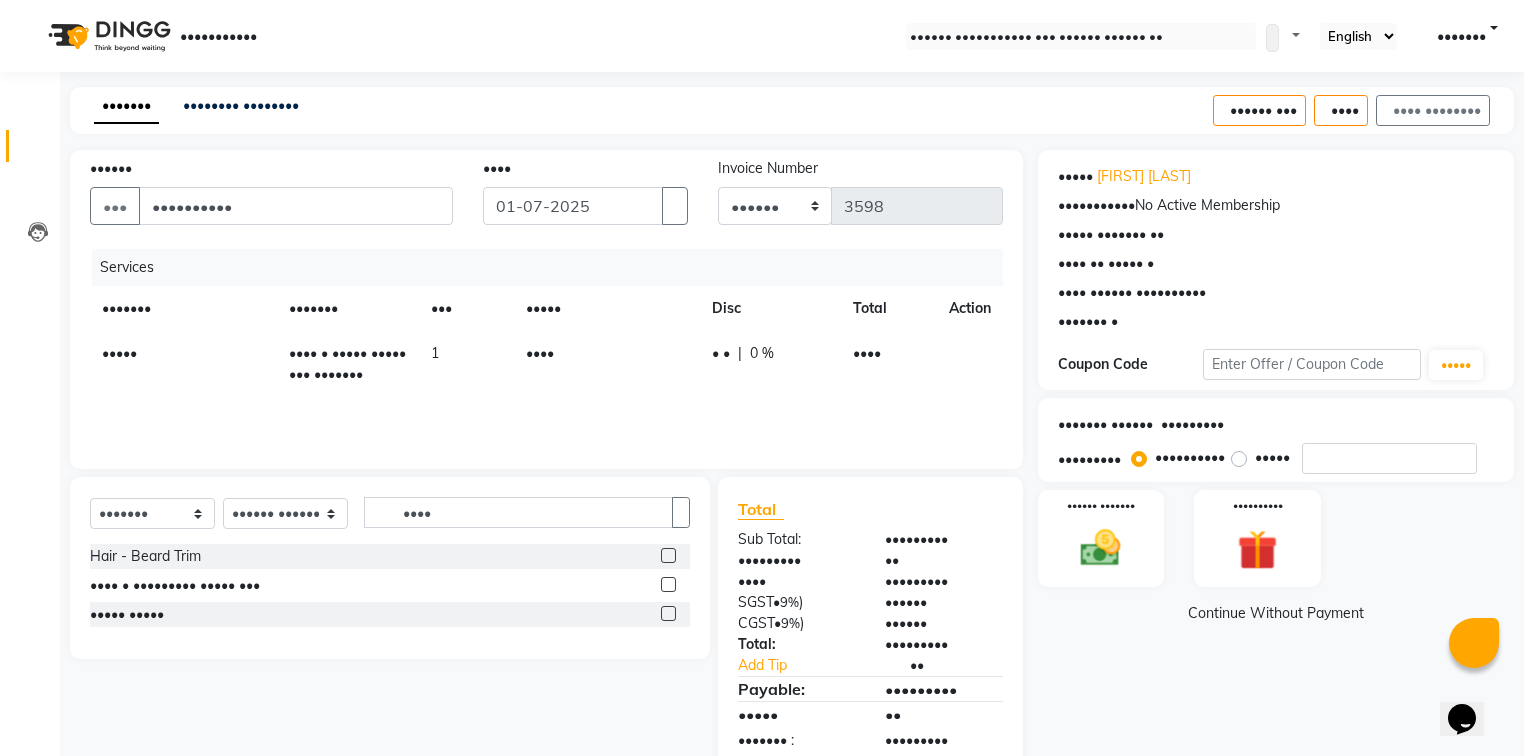 click on "Hair - Beard Trim" at bounding box center (145, 556) 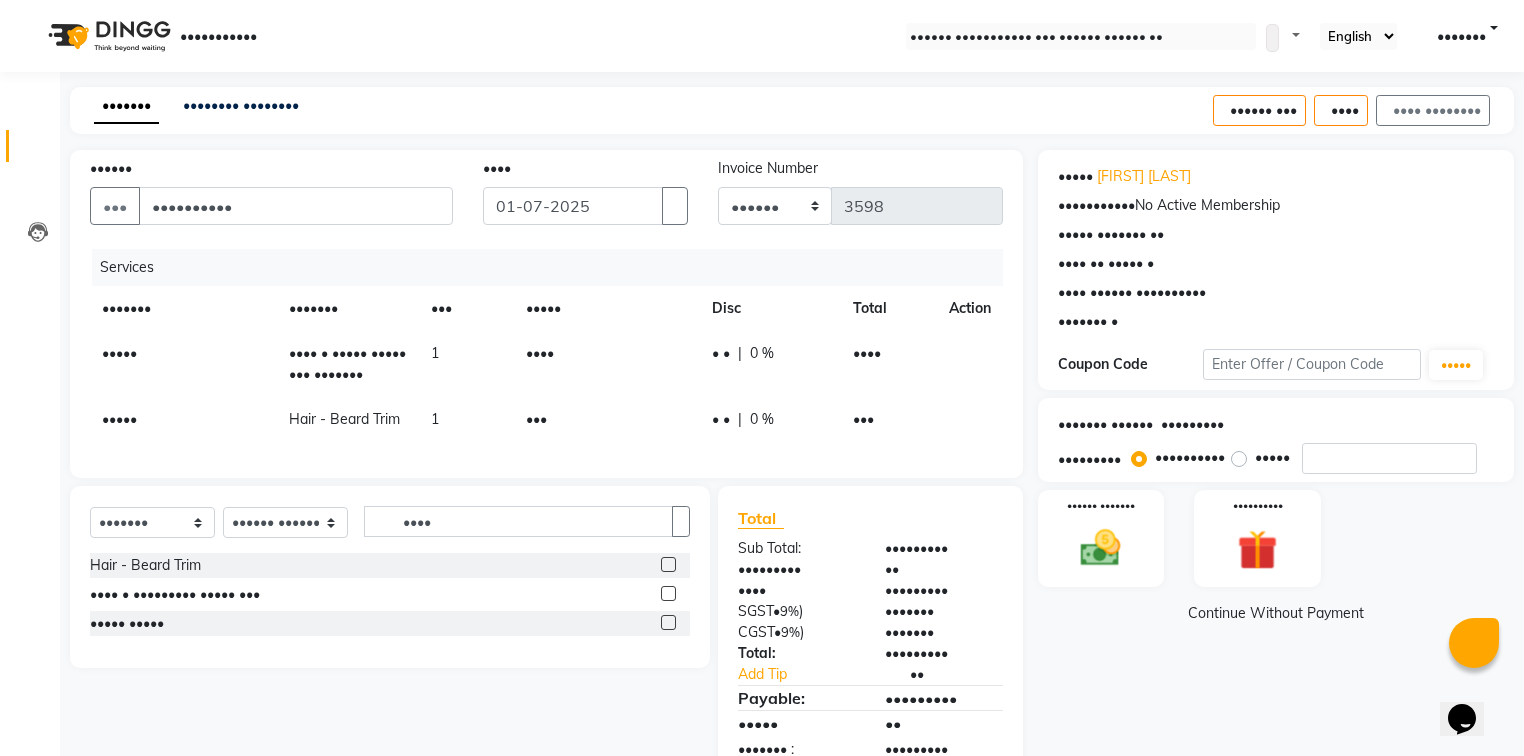 scroll, scrollTop: 65, scrollLeft: 0, axis: vertical 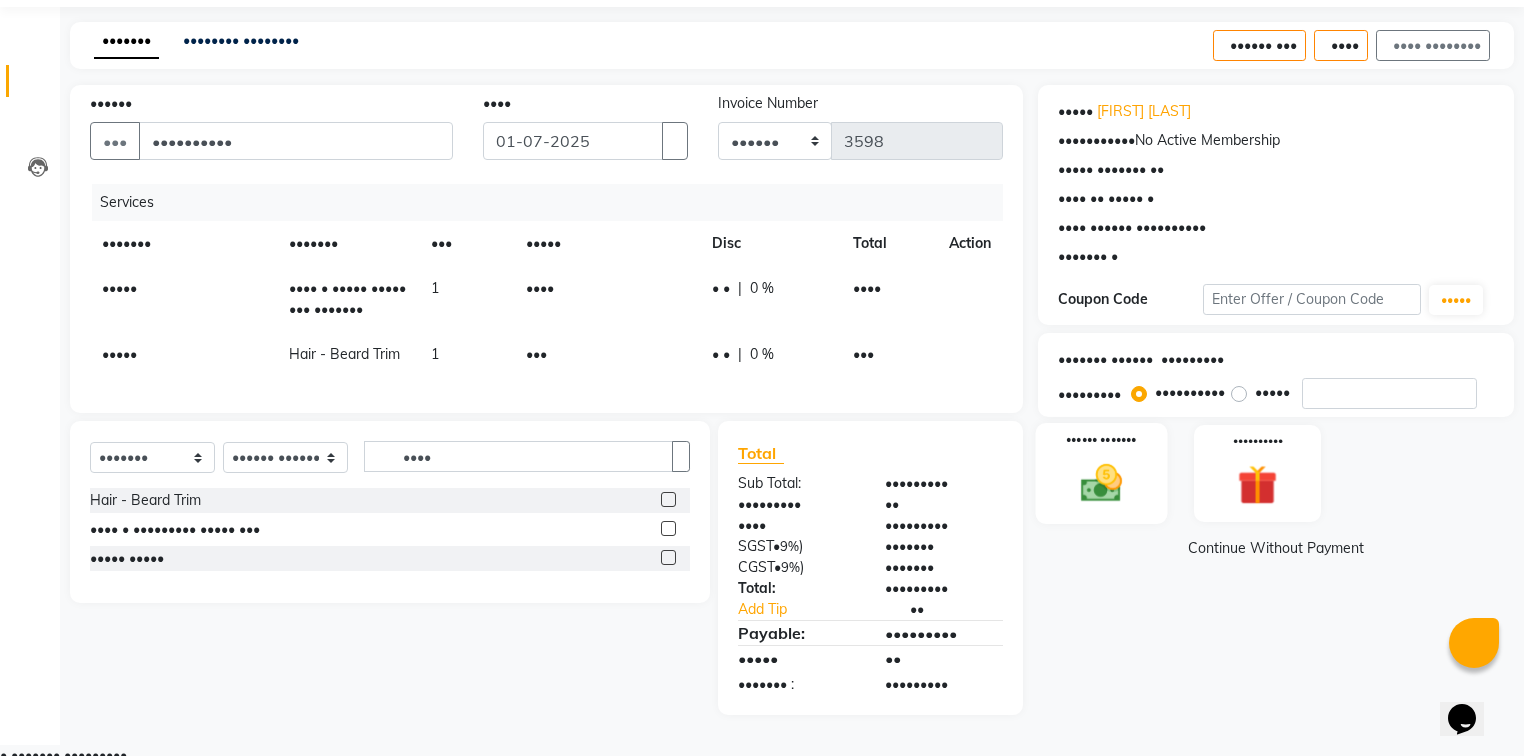 click at bounding box center (1101, 483) 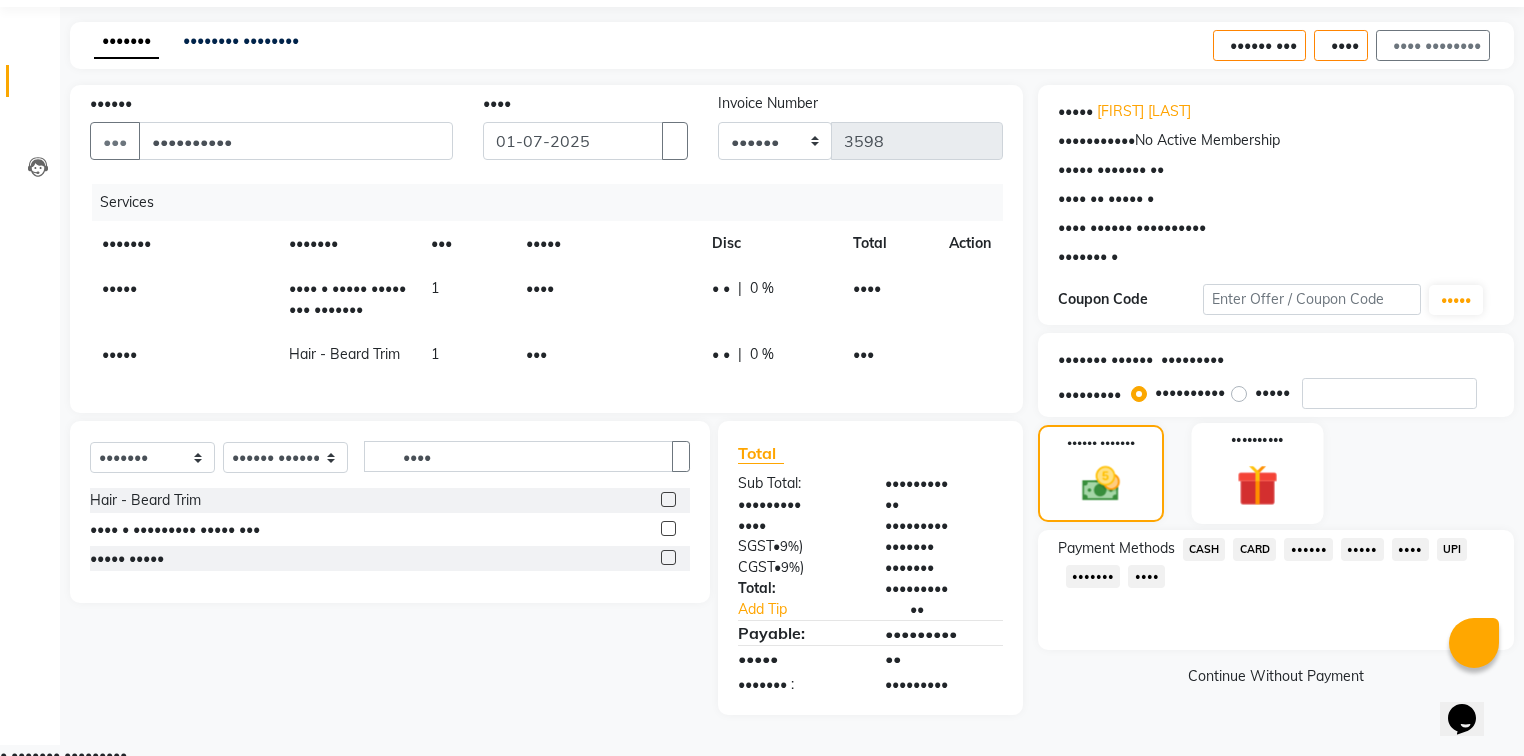 click at bounding box center (1101, 484) 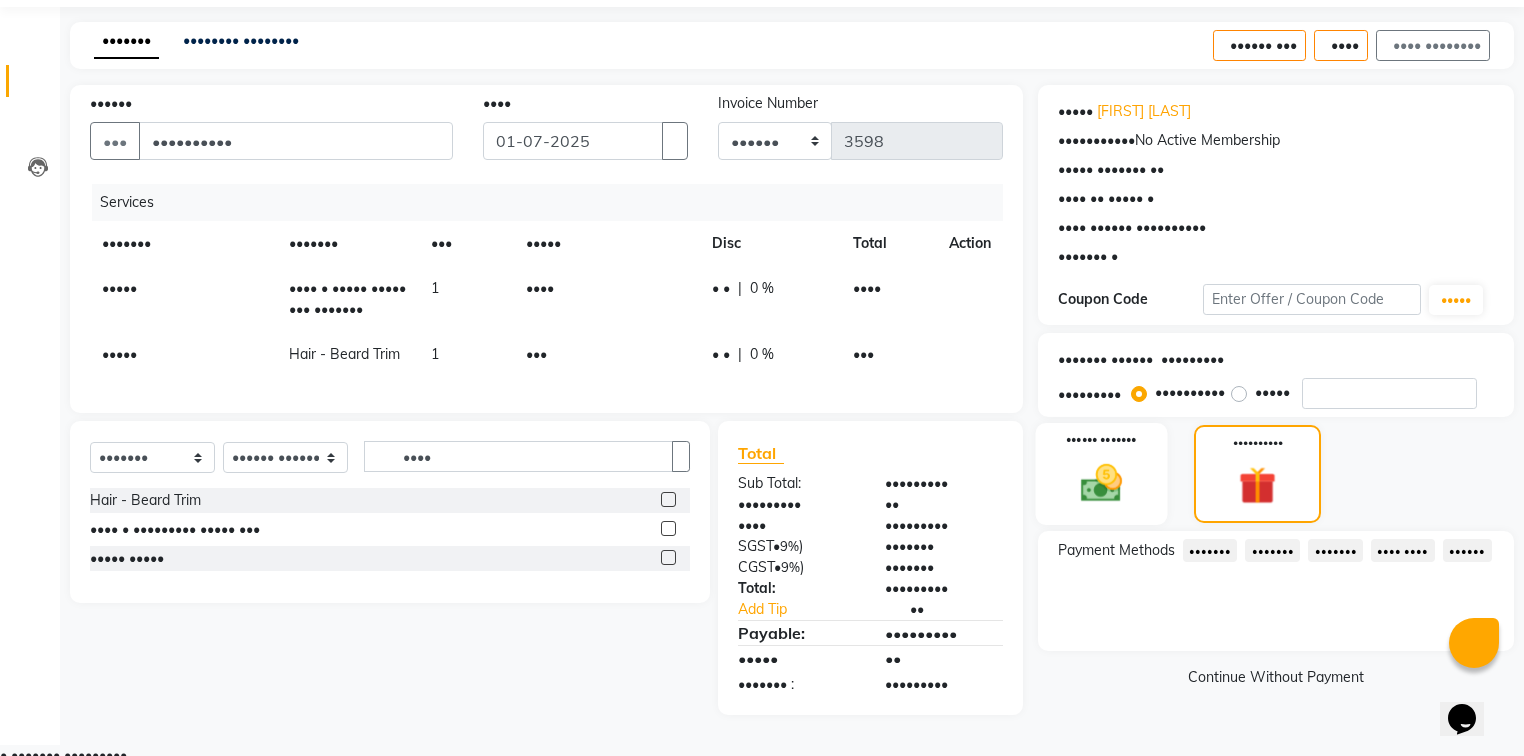 click on "•••••• •••••••" at bounding box center (1101, 474) 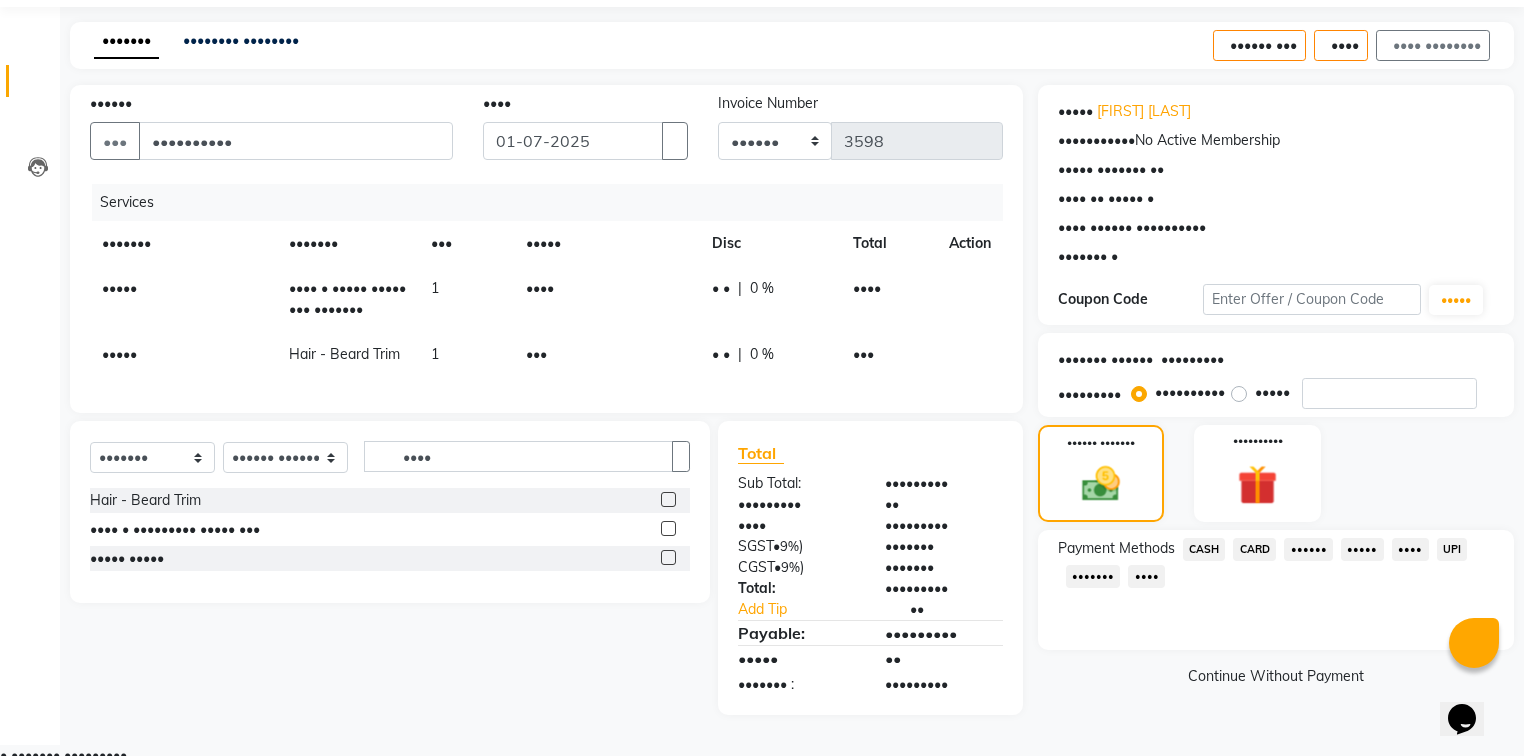 click on "CARD" at bounding box center [1204, 549] 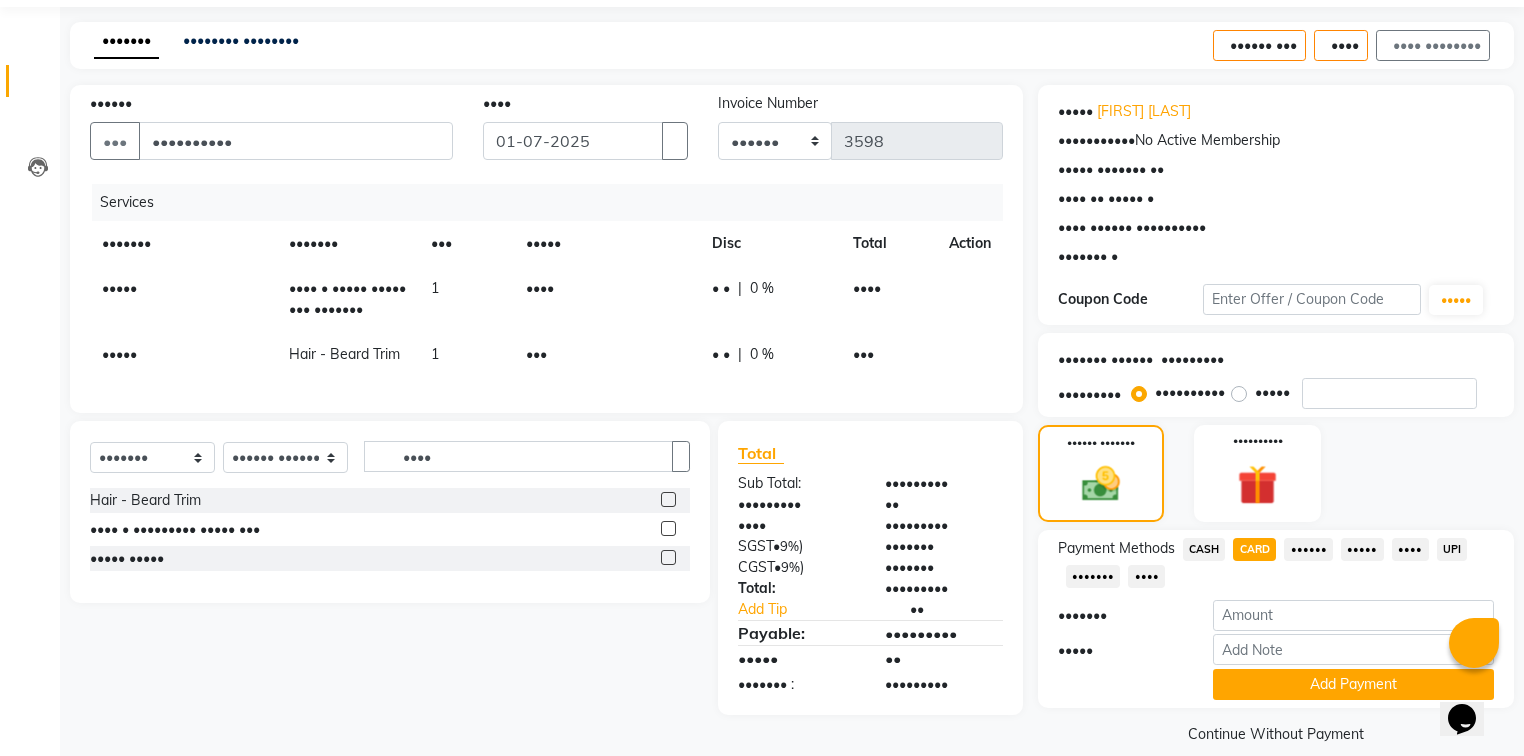 click on "CASH" at bounding box center [1204, 549] 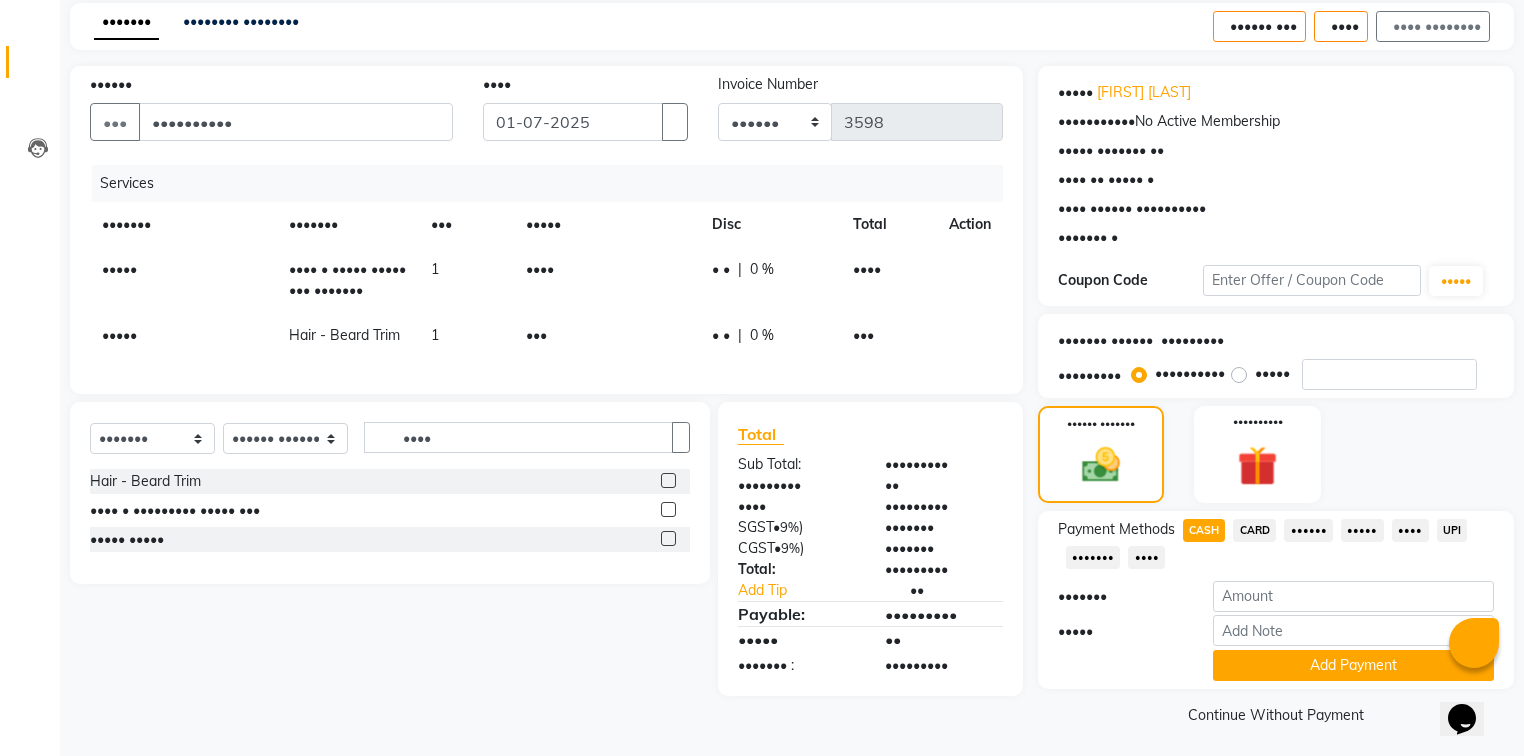 scroll, scrollTop: 91, scrollLeft: 0, axis: vertical 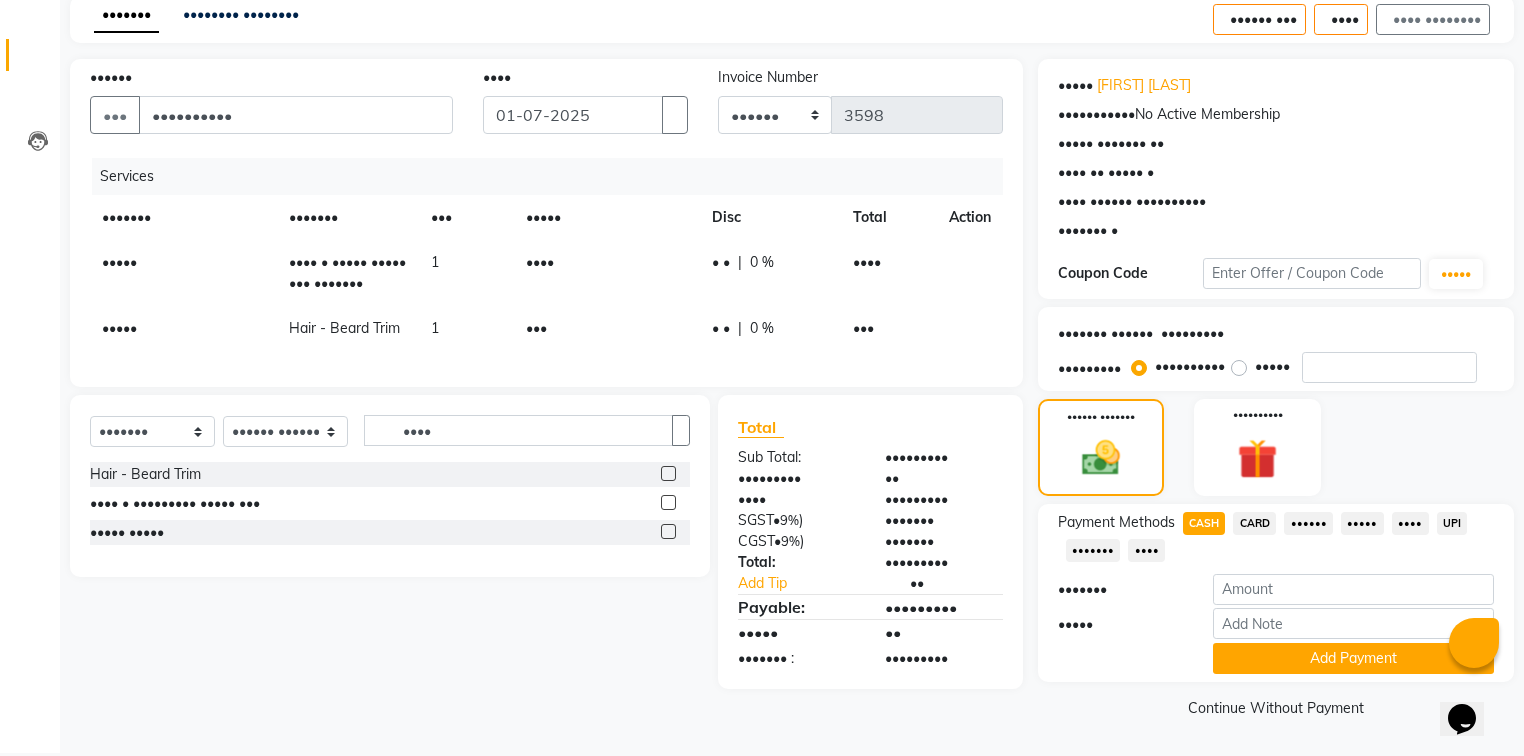 click on "•••••" at bounding box center [1204, 523] 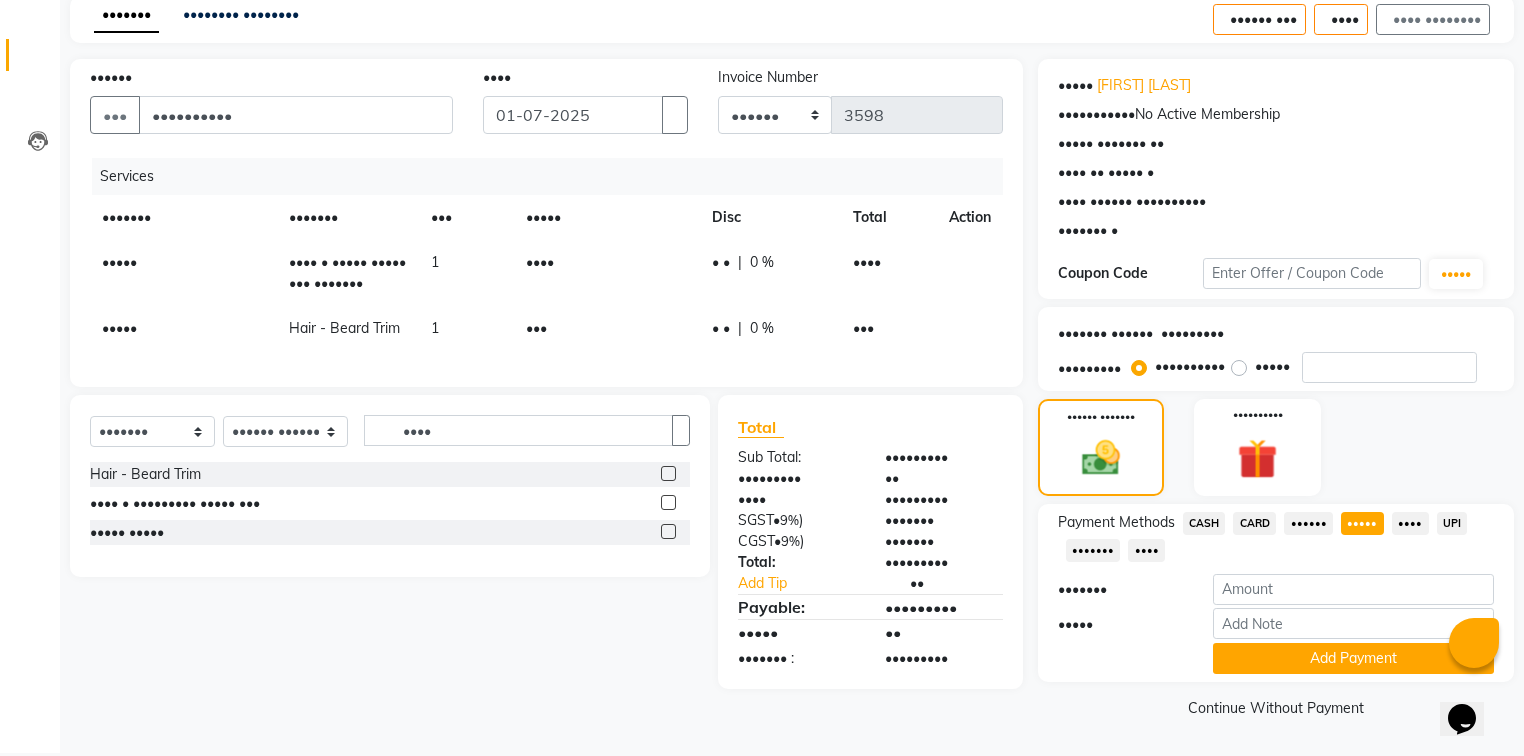 click on "CASH" at bounding box center [1204, 523] 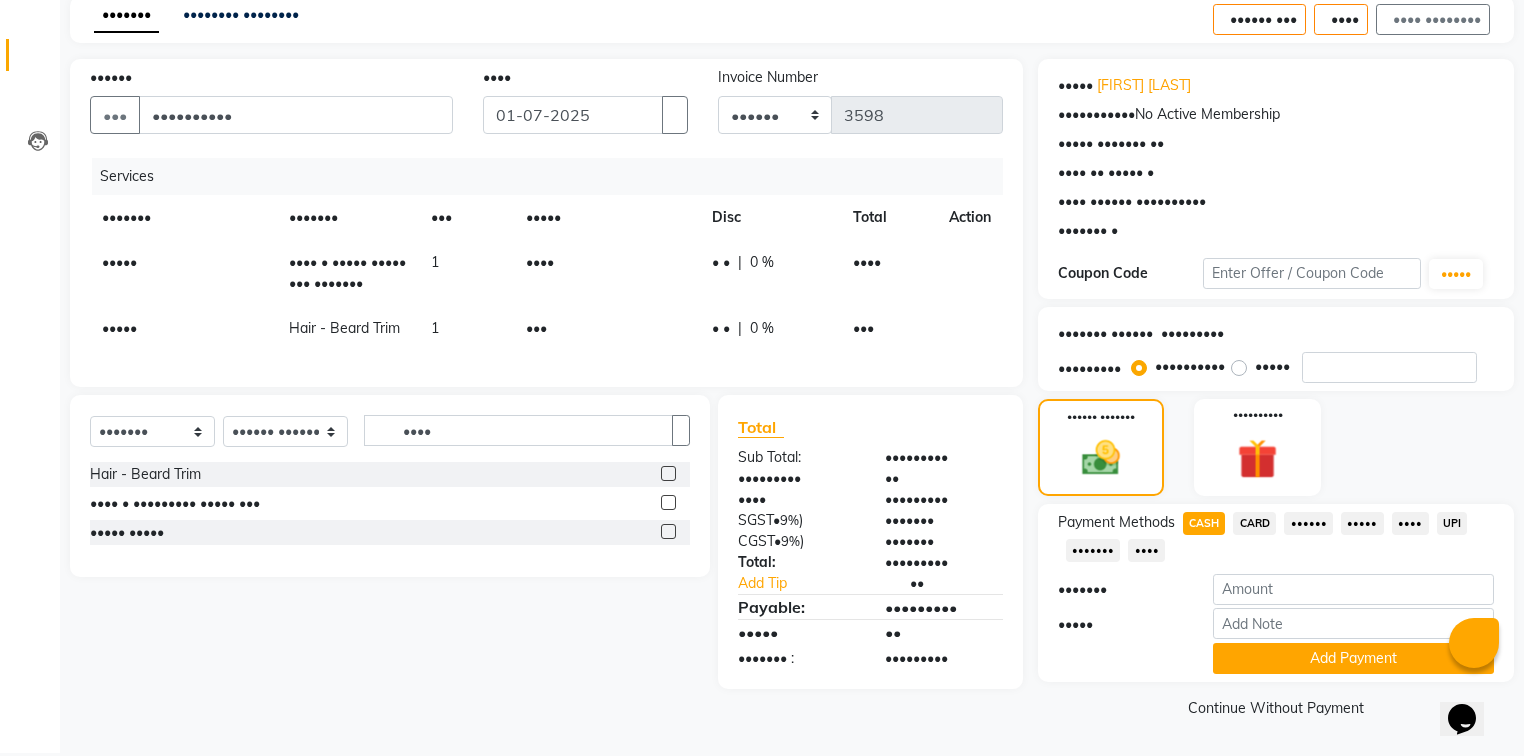 click on "CARD" at bounding box center (1204, 523) 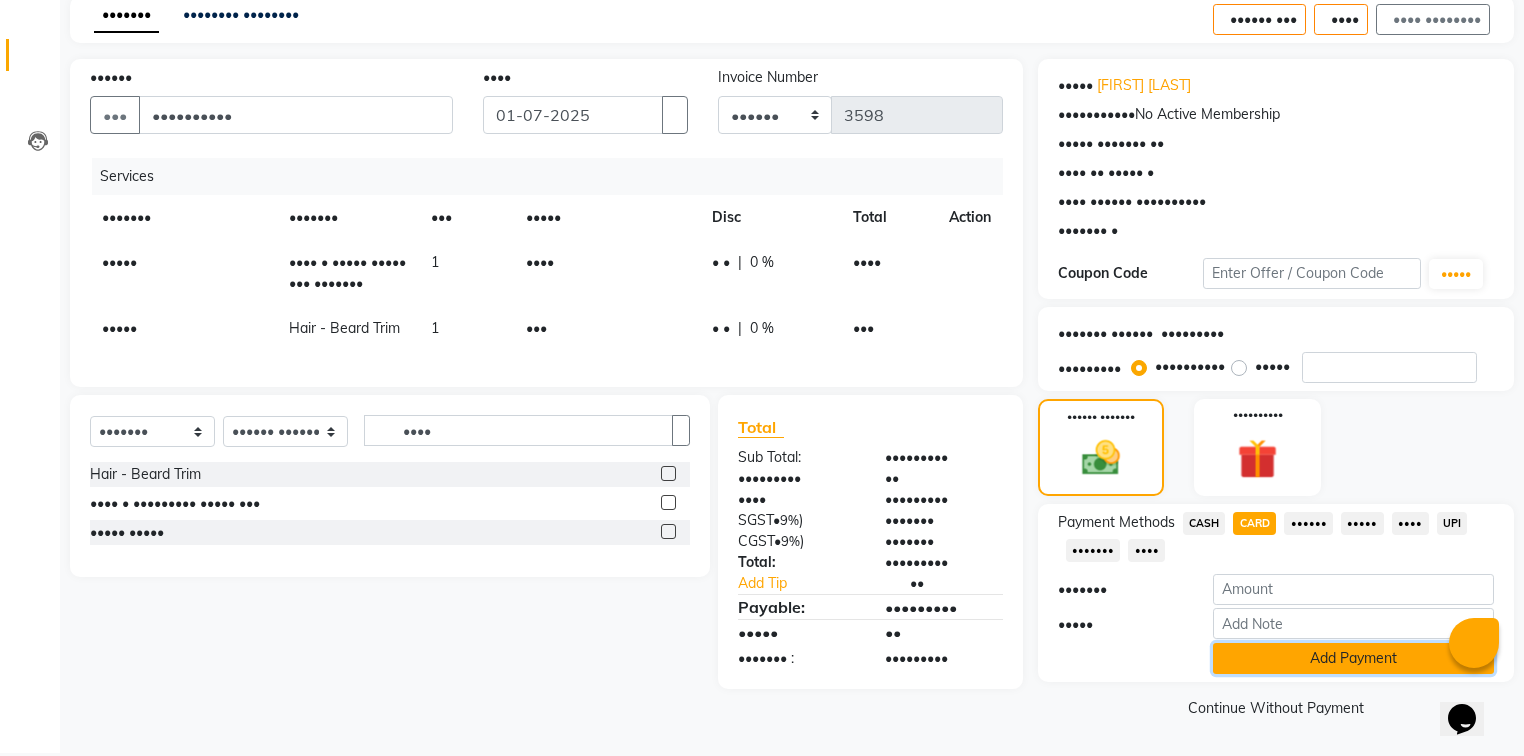 click on "••• •••••••" at bounding box center [1353, 658] 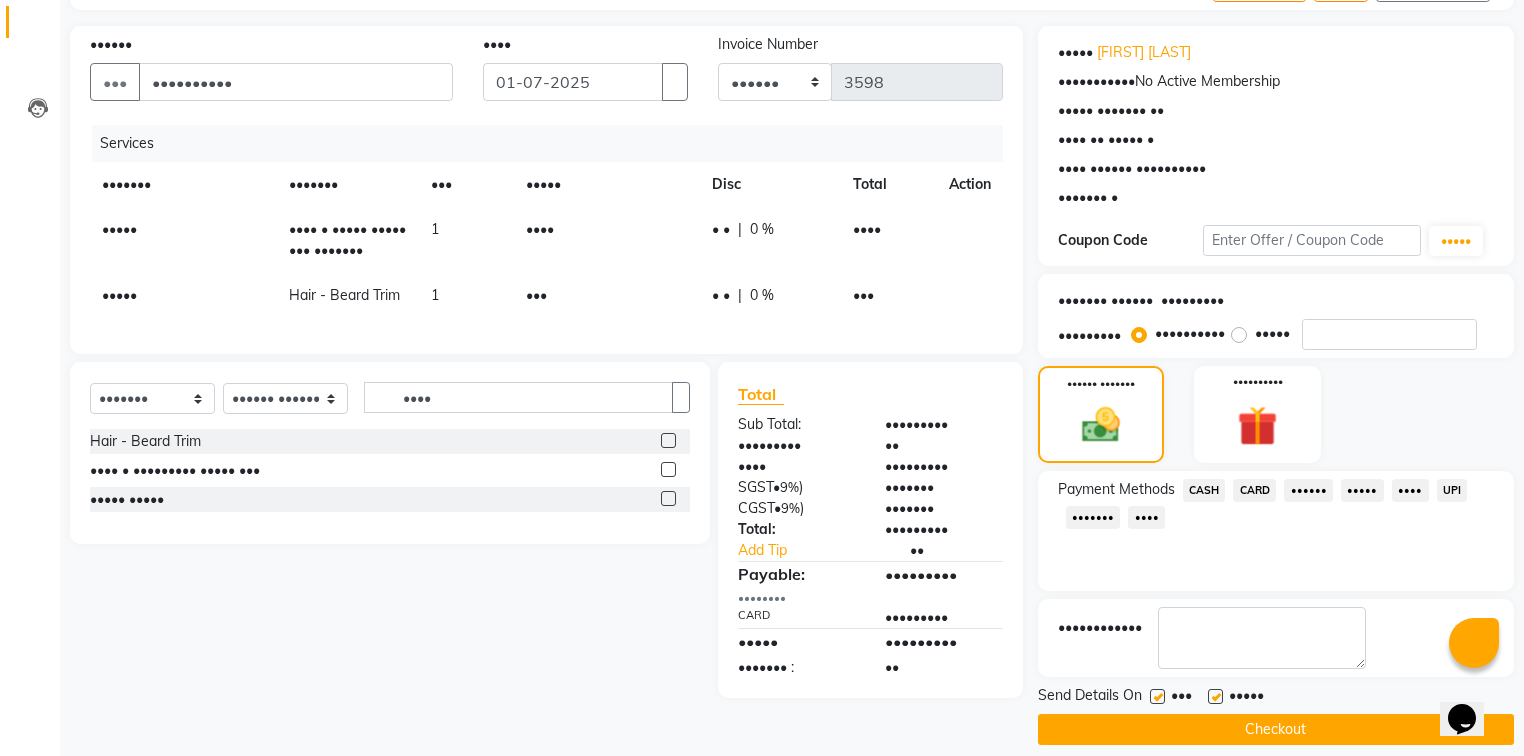 scroll, scrollTop: 144, scrollLeft: 0, axis: vertical 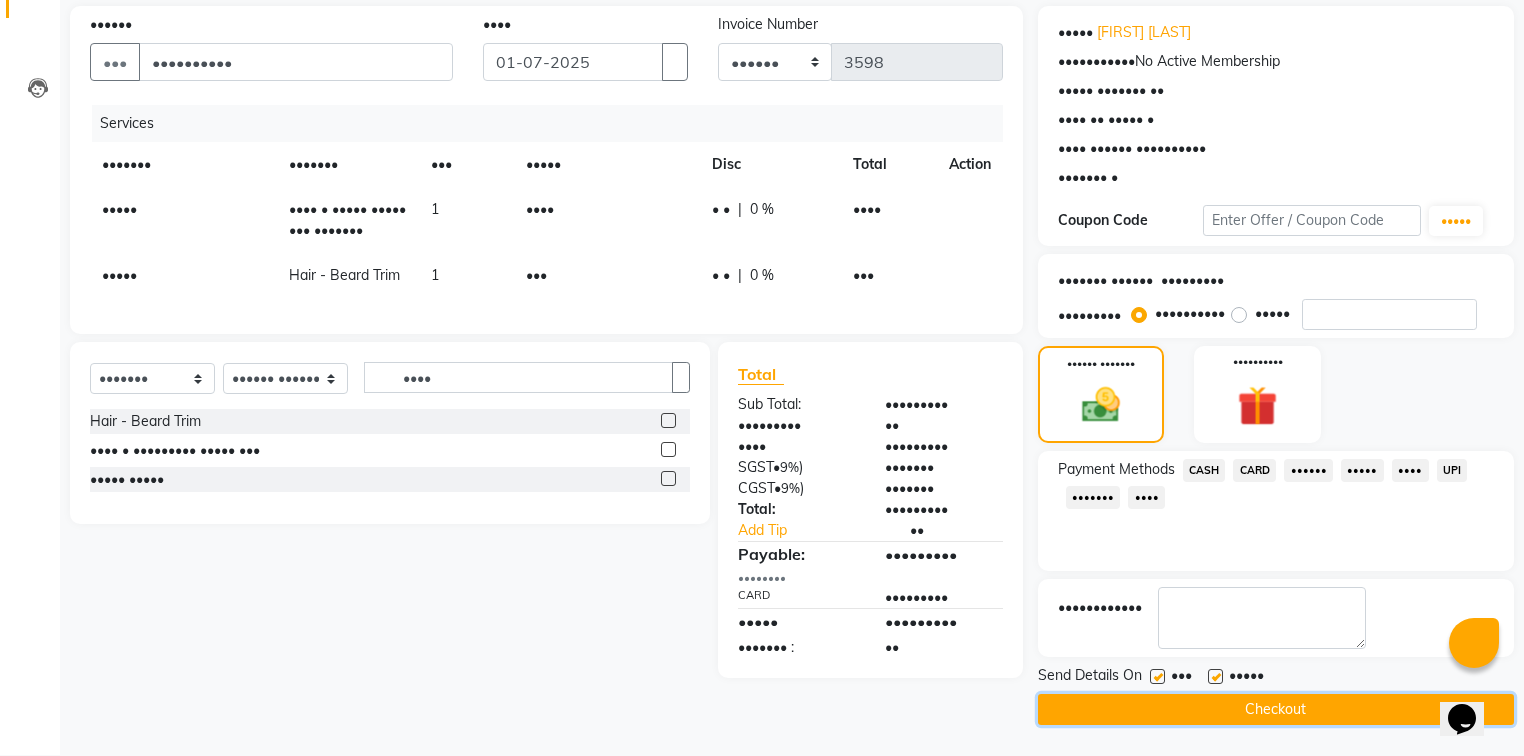 click on "Checkout" at bounding box center [1276, 709] 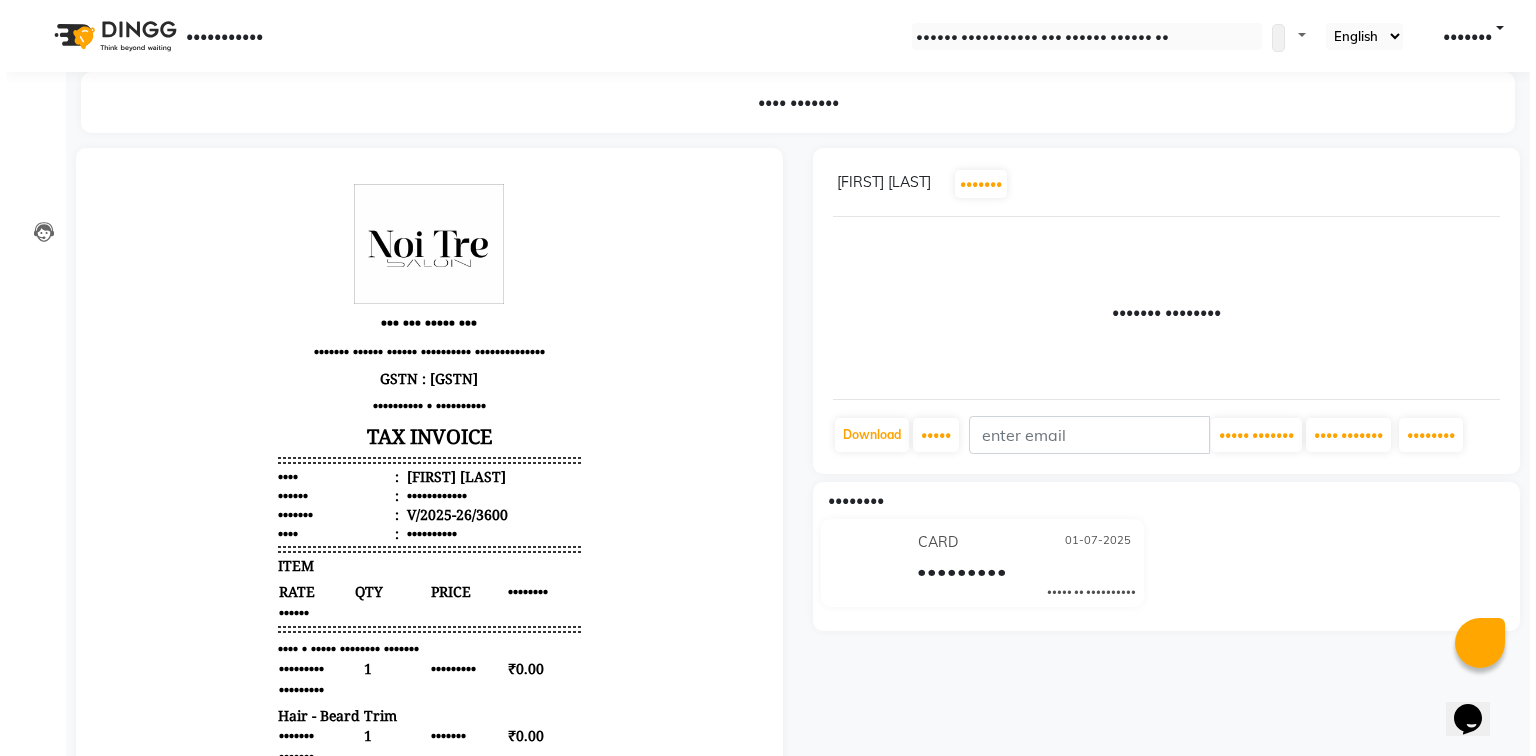 scroll, scrollTop: 0, scrollLeft: 0, axis: both 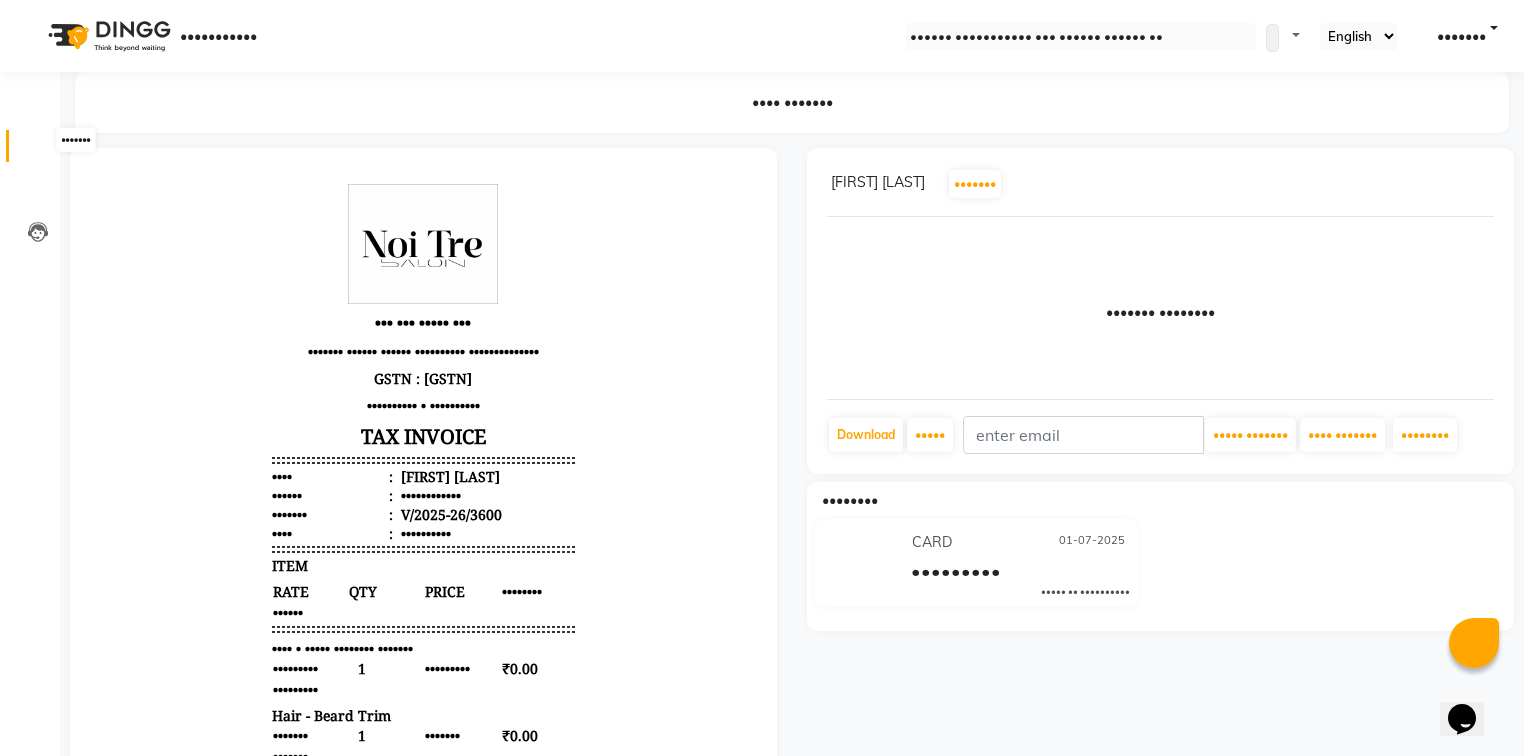 click at bounding box center [38, 151] 